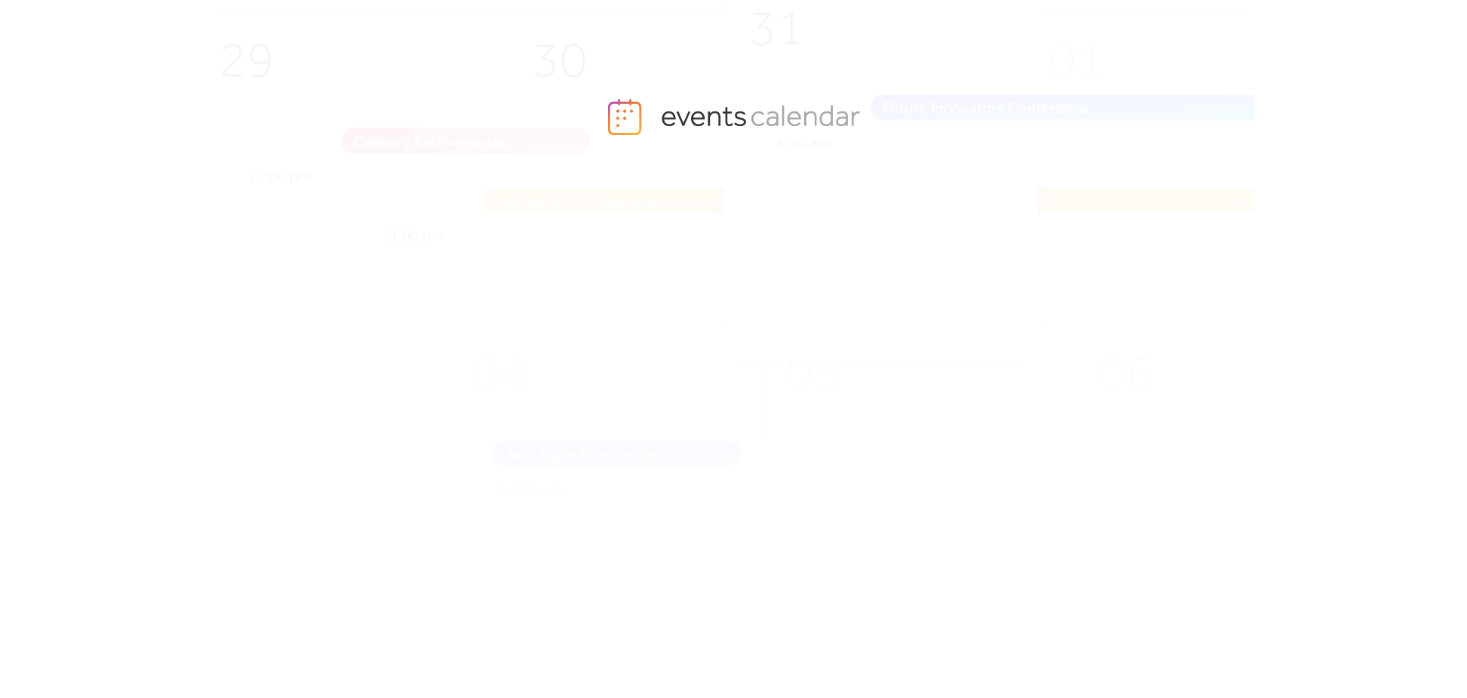 scroll, scrollTop: 0, scrollLeft: 0, axis: both 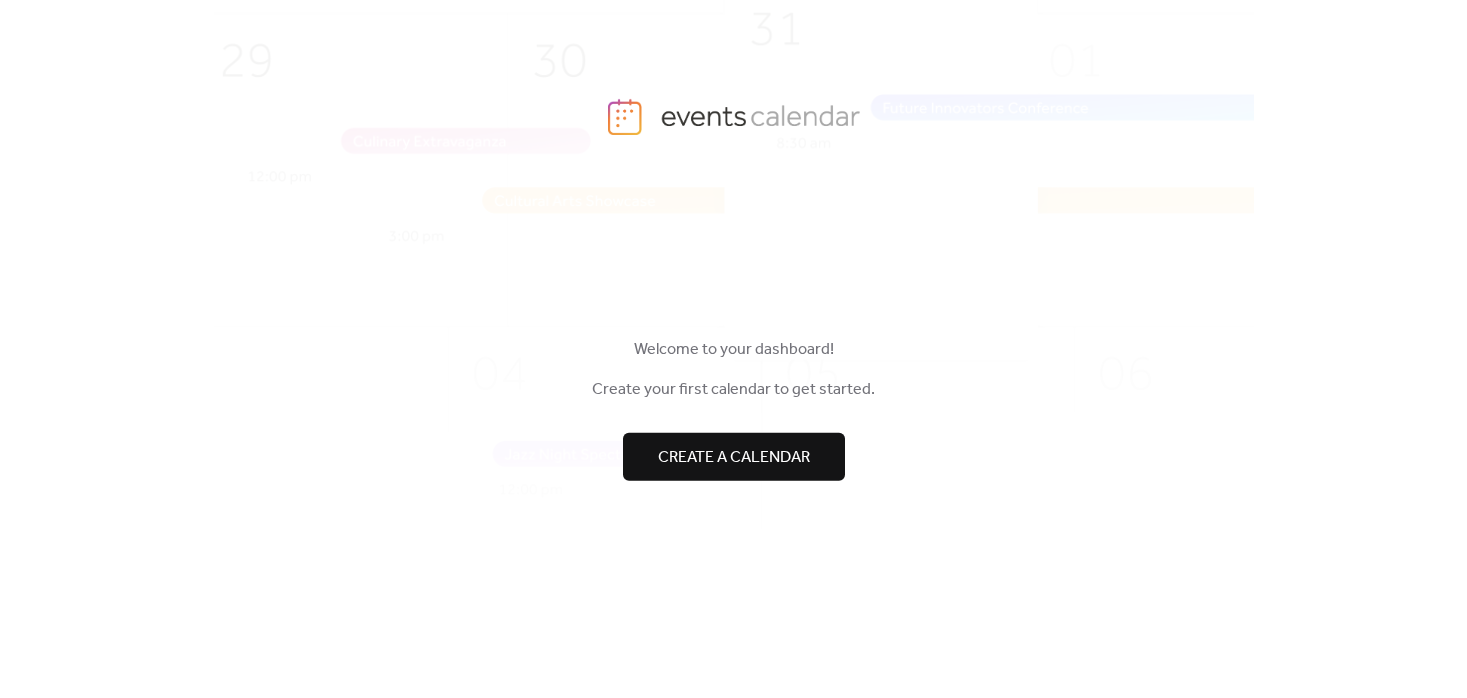 click on "Create a calendar" at bounding box center (734, 457) 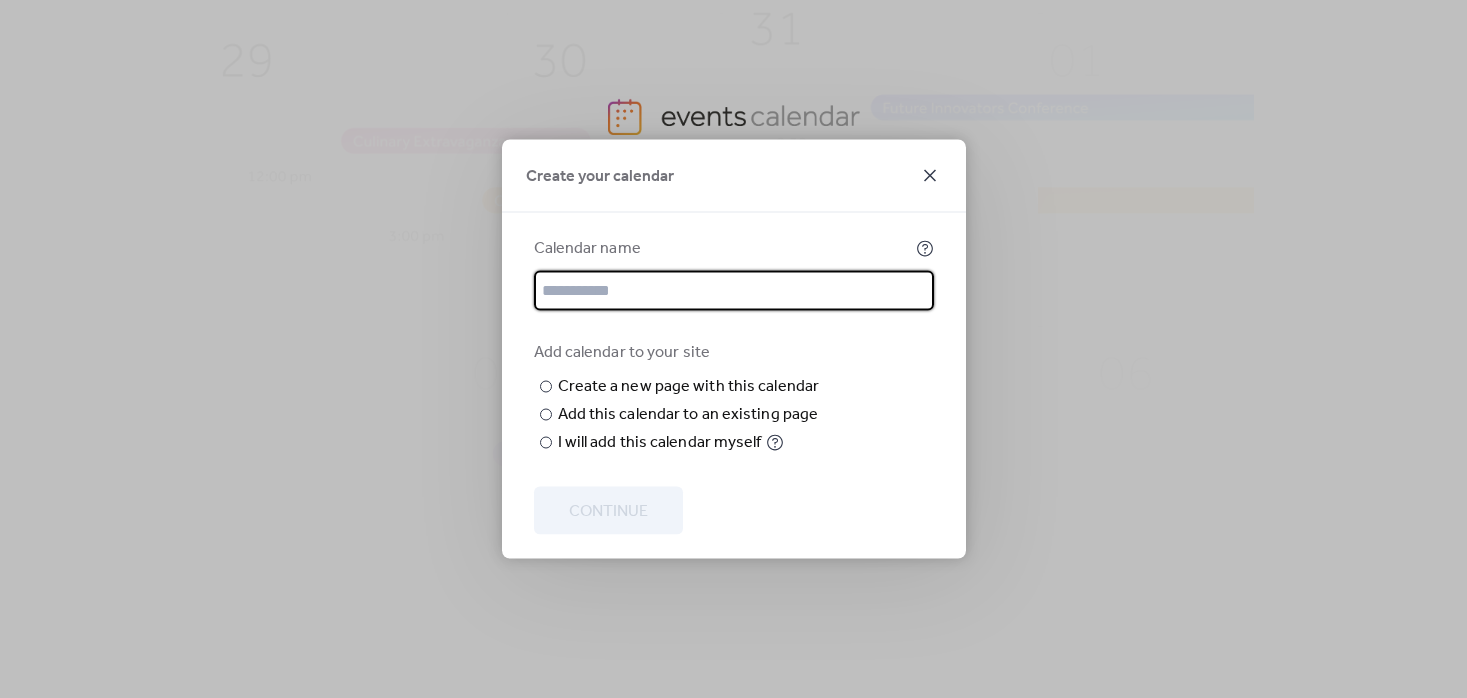 click 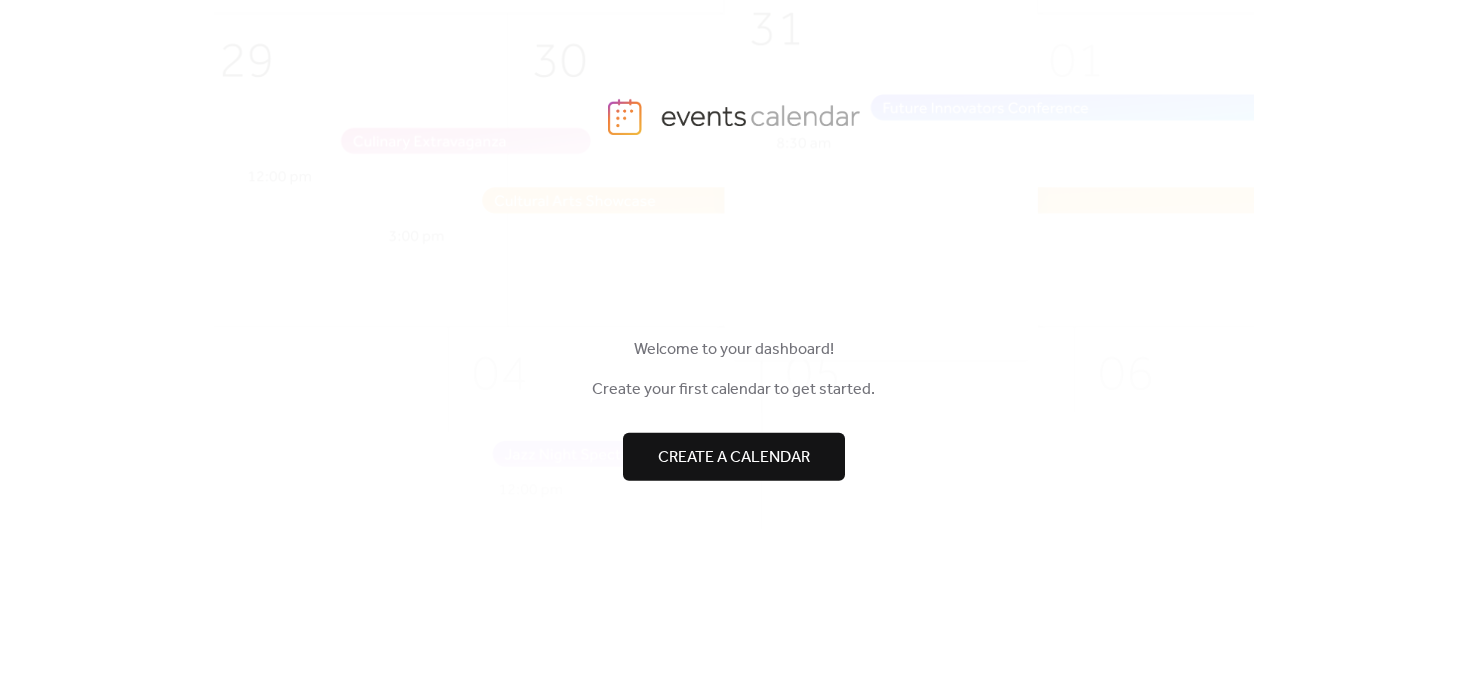 click on "Create a calendar" at bounding box center [734, 457] 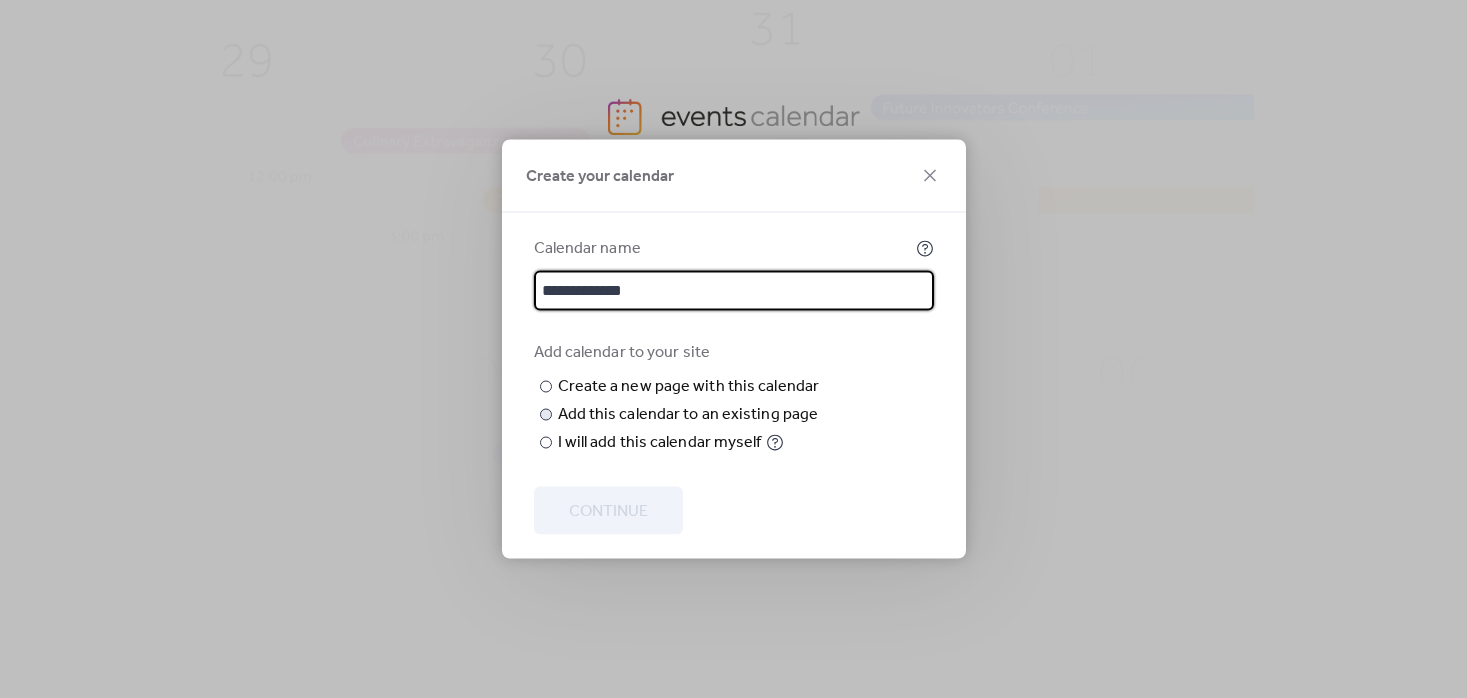 type on "**********" 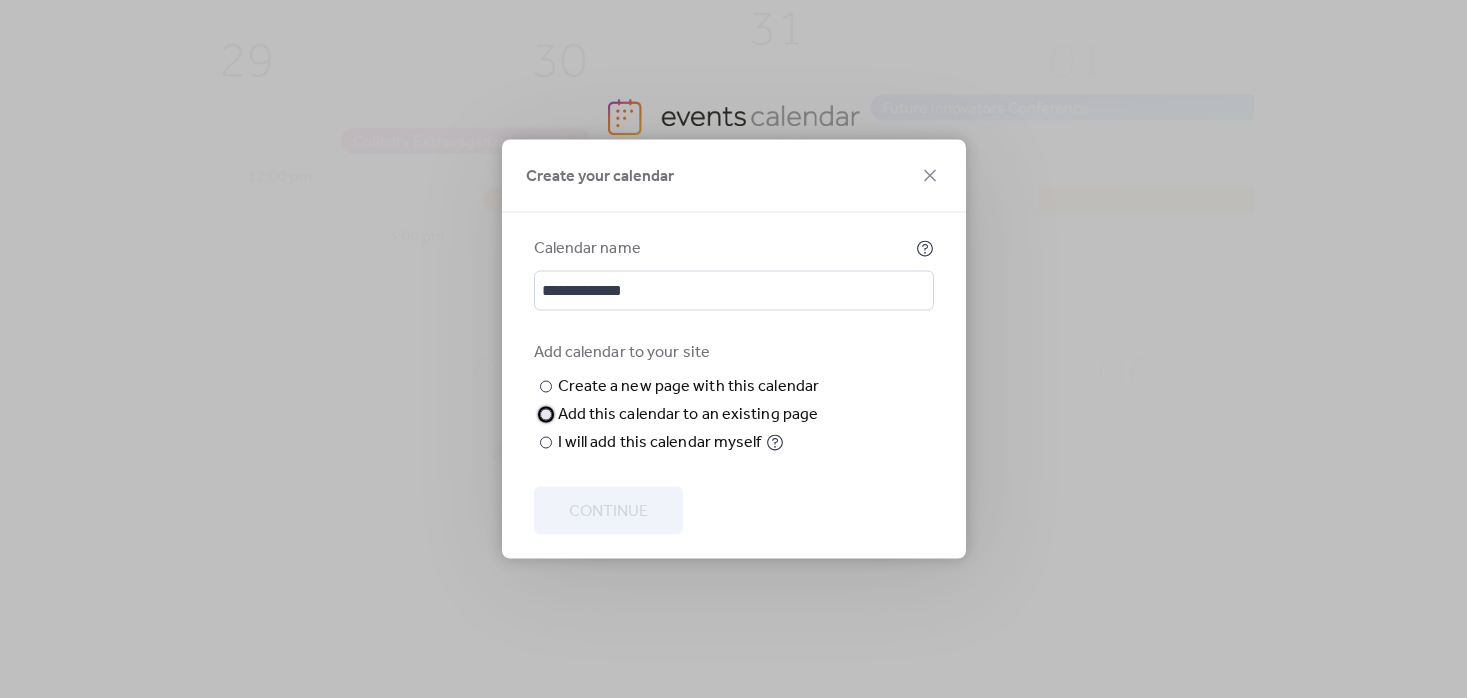 click on "Add this calendar to an existing page" at bounding box center (688, 415) 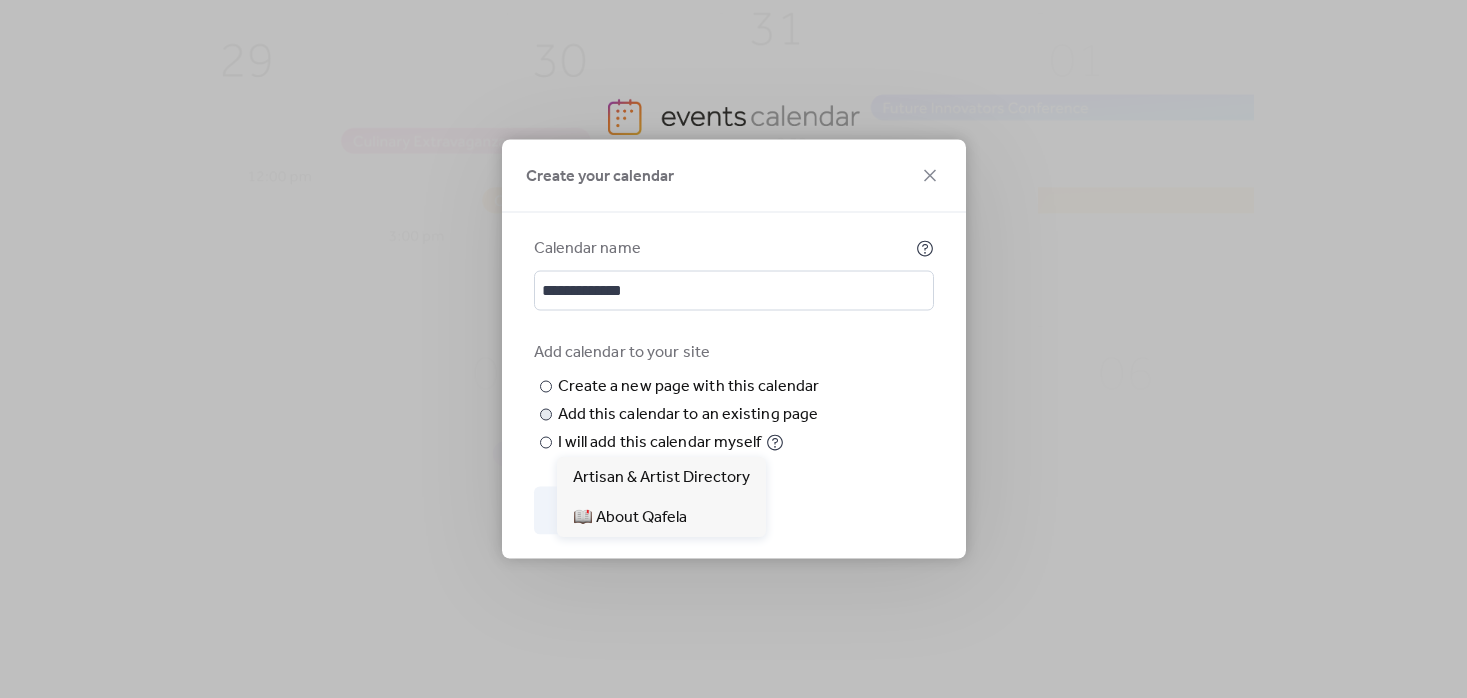 click on "Choose page" at bounding box center (0, 0) 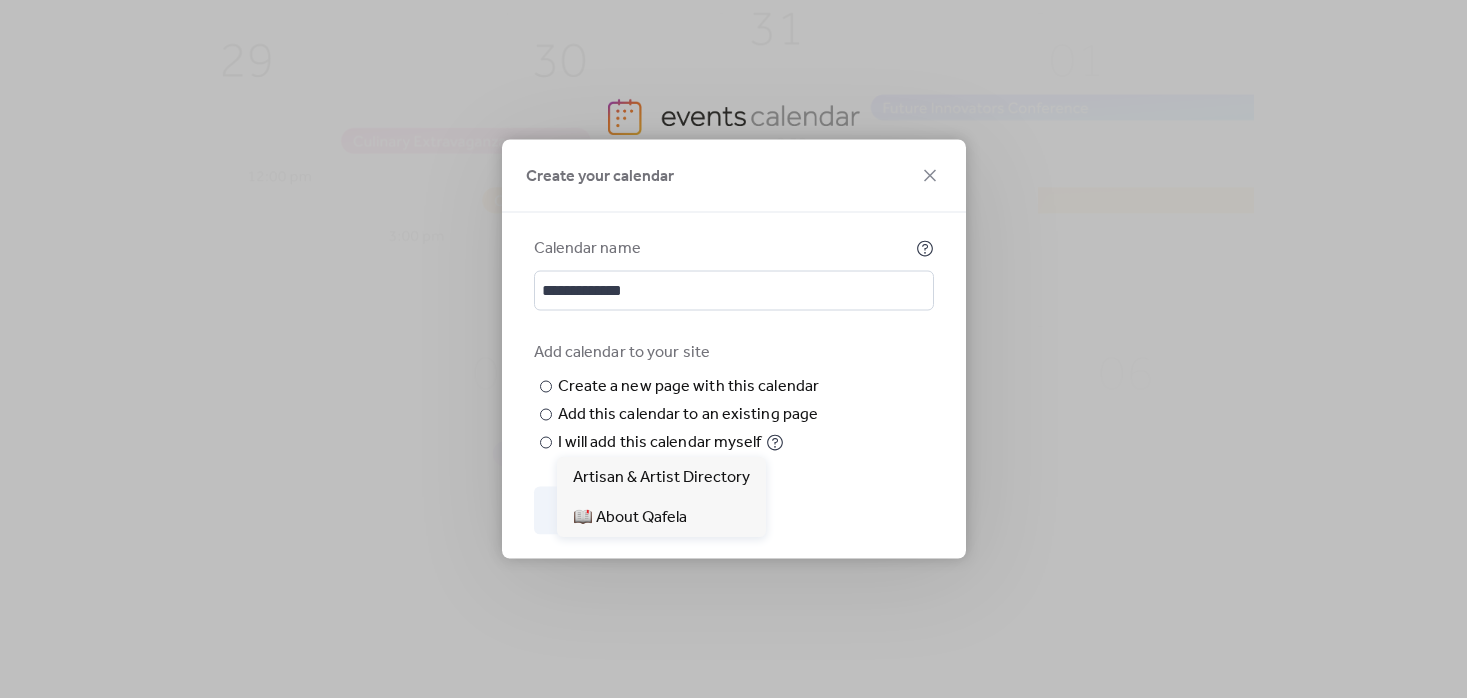 click on "Add calendar to your site ​ Create a new page with this calendar New page name ​ Add this calendar to an existing page Choose existing page Choose page ​ I will add this calendar myself" at bounding box center (734, 398) 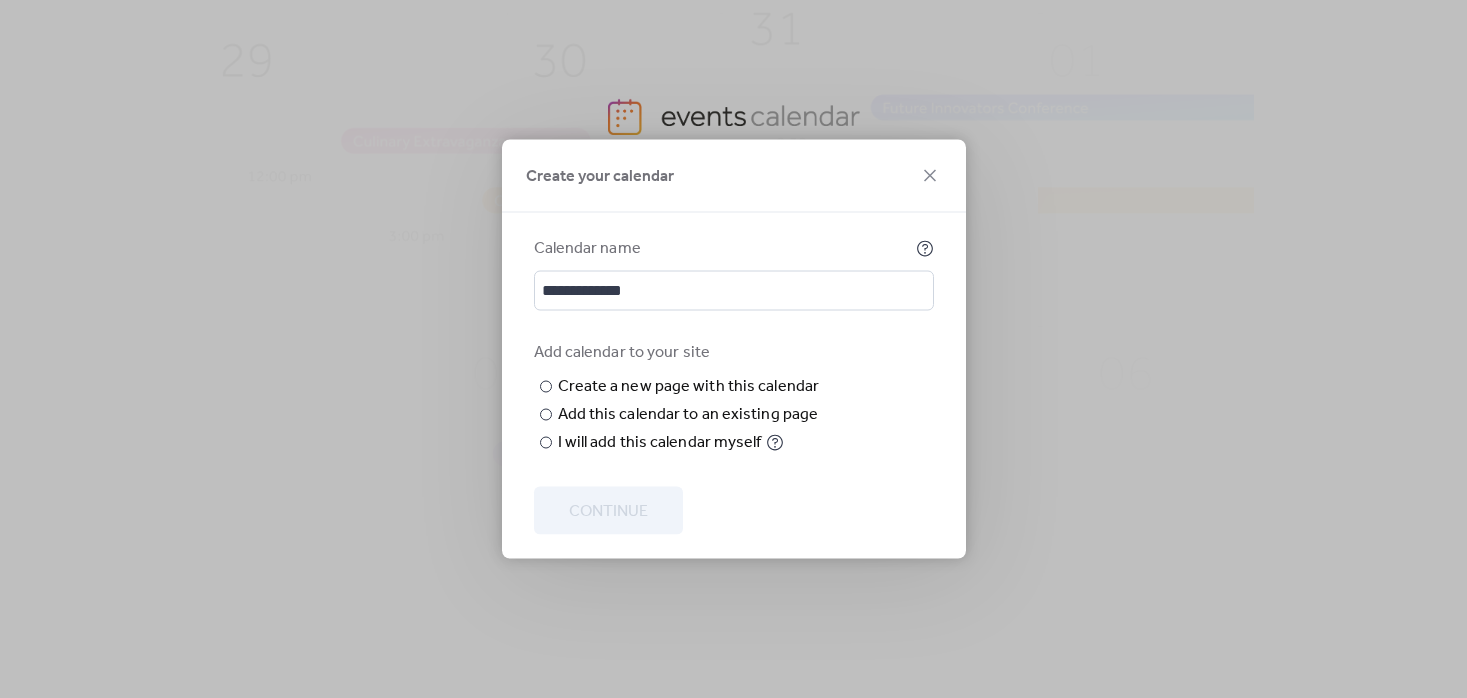 click on "Add calendar to your site ​ Create a new page with this calendar New page name ​ Add this calendar to an existing page Choose existing page Choose page ​ I will add this calendar myself" at bounding box center [734, 398] 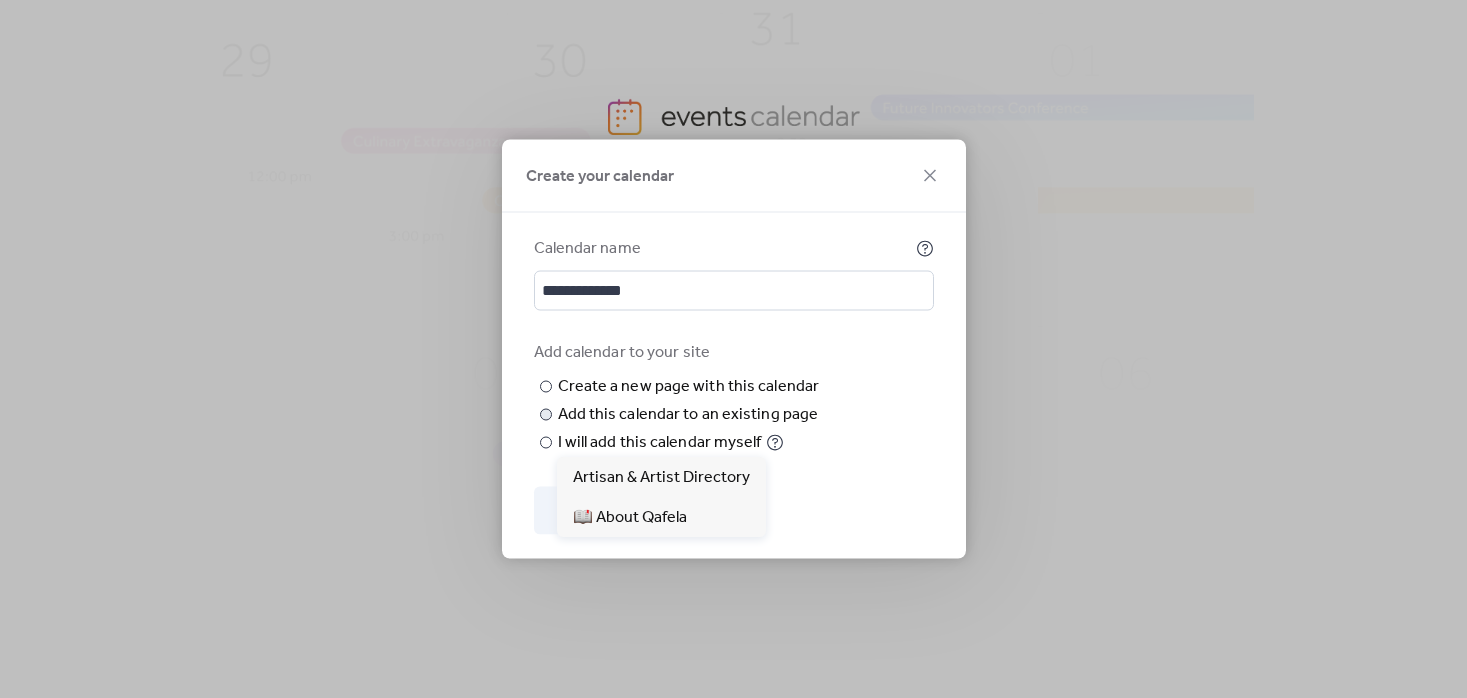 click on "Choose page" at bounding box center (0, 0) 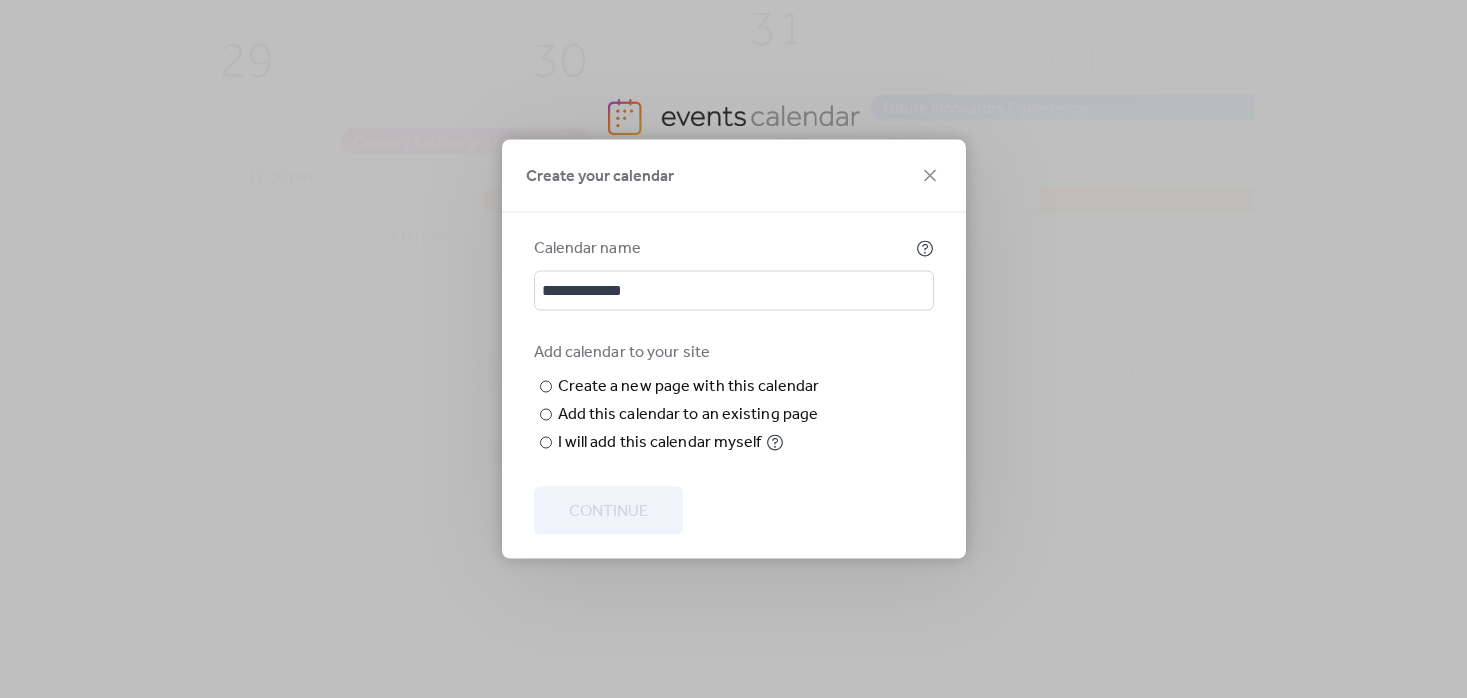 click on "Add calendar to your site ​ Create a new page with this calendar New page name ​ Add this calendar to an existing page Choose existing page Choose page ​ I will add this calendar myself" at bounding box center [734, 398] 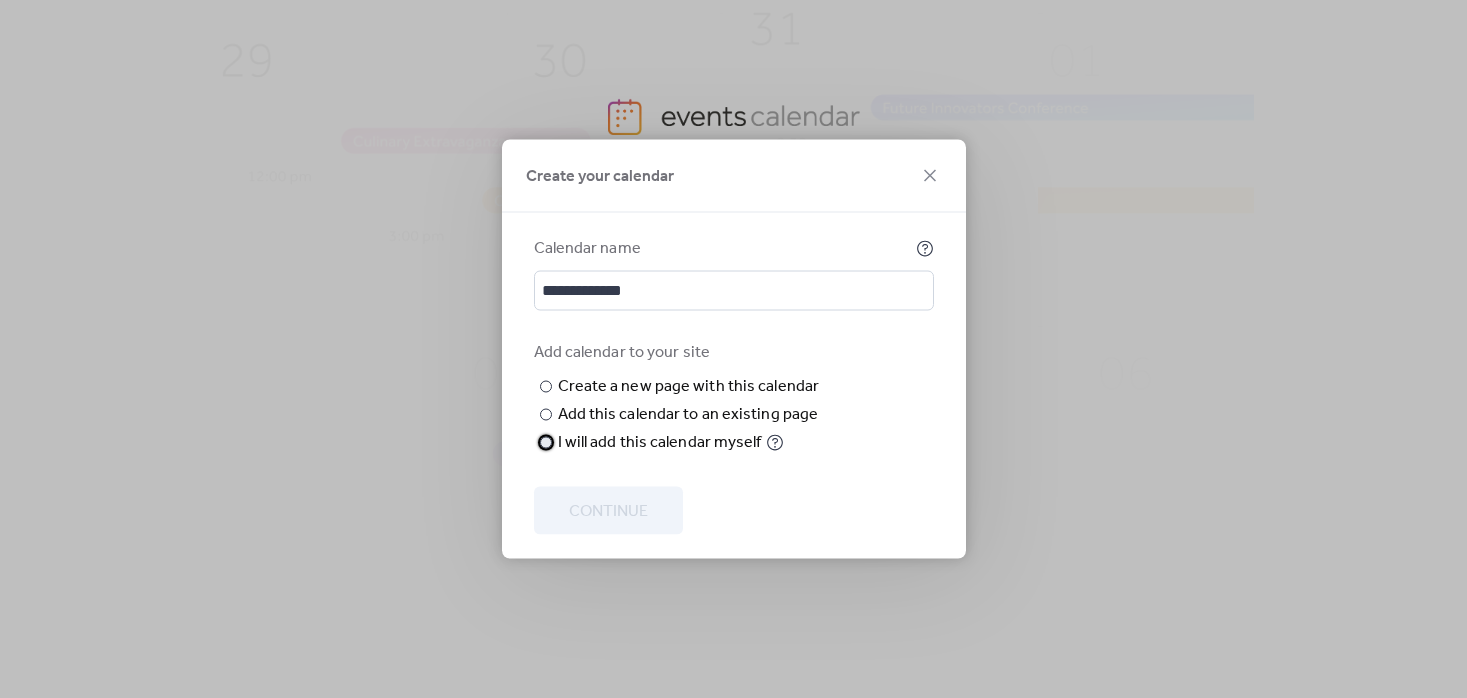 click on "I will add this calendar myself" at bounding box center [660, 443] 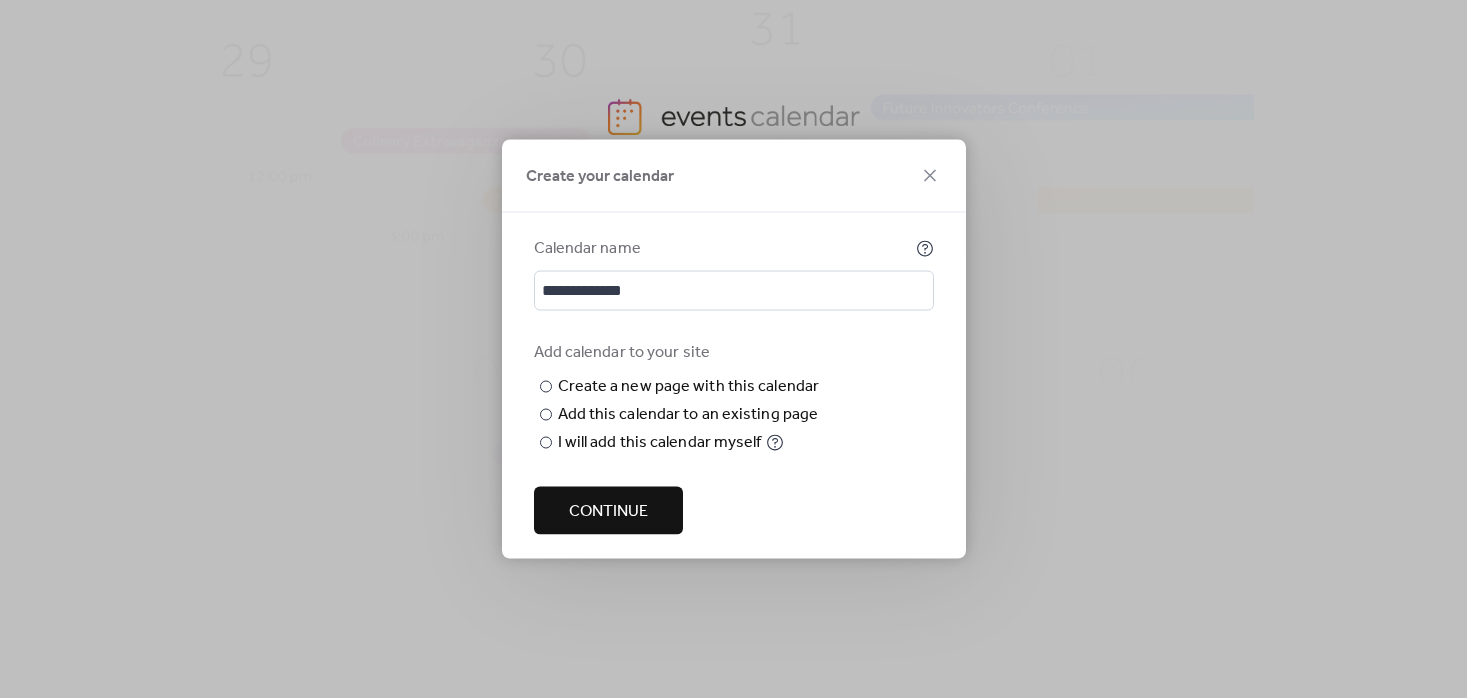 click on "Continue" at bounding box center [608, 511] 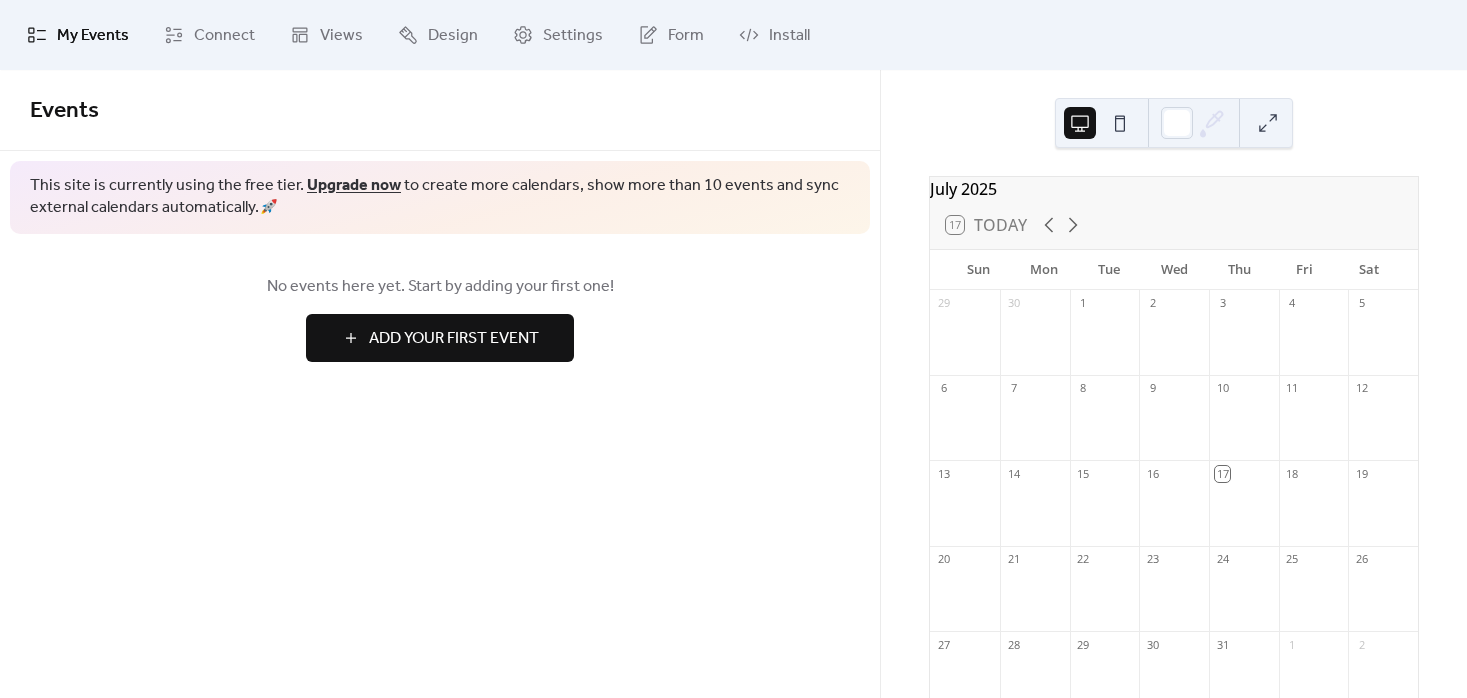 click on "Add Your First Event" at bounding box center [440, 338] 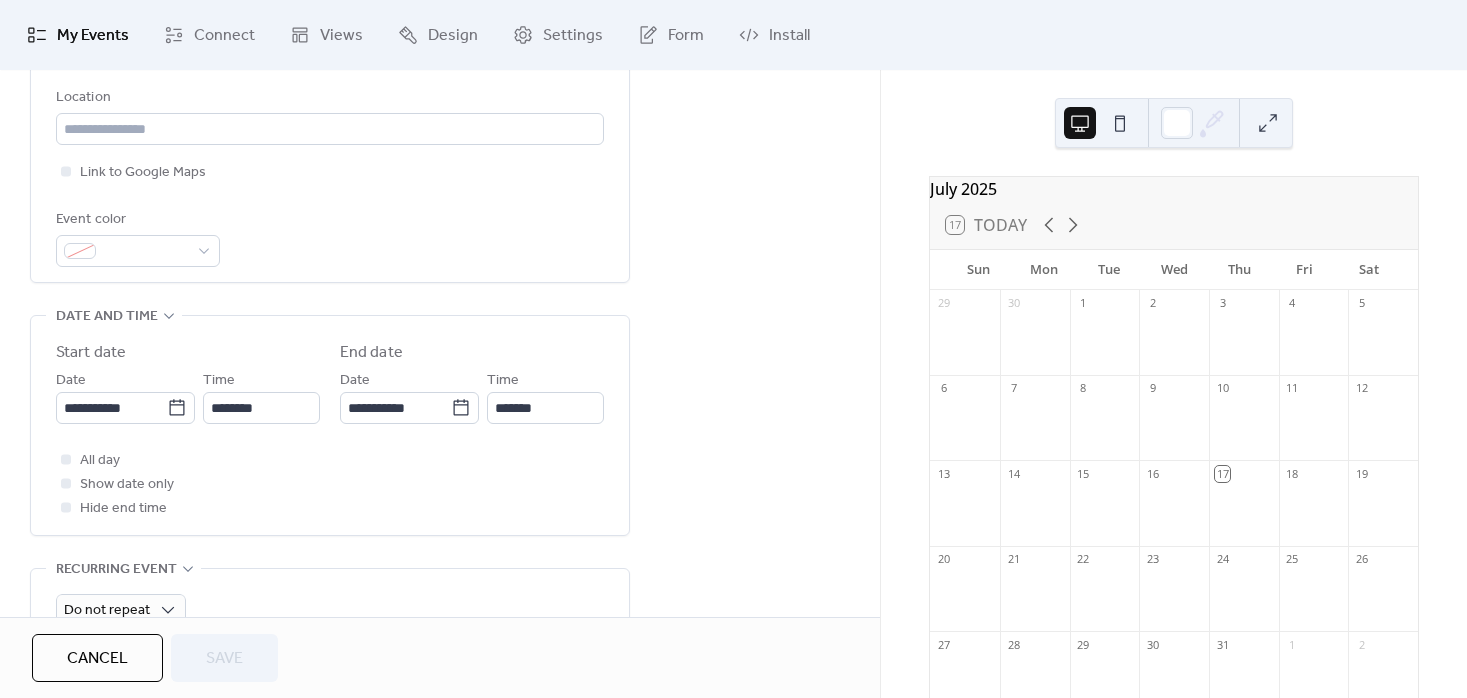 scroll, scrollTop: 451, scrollLeft: 0, axis: vertical 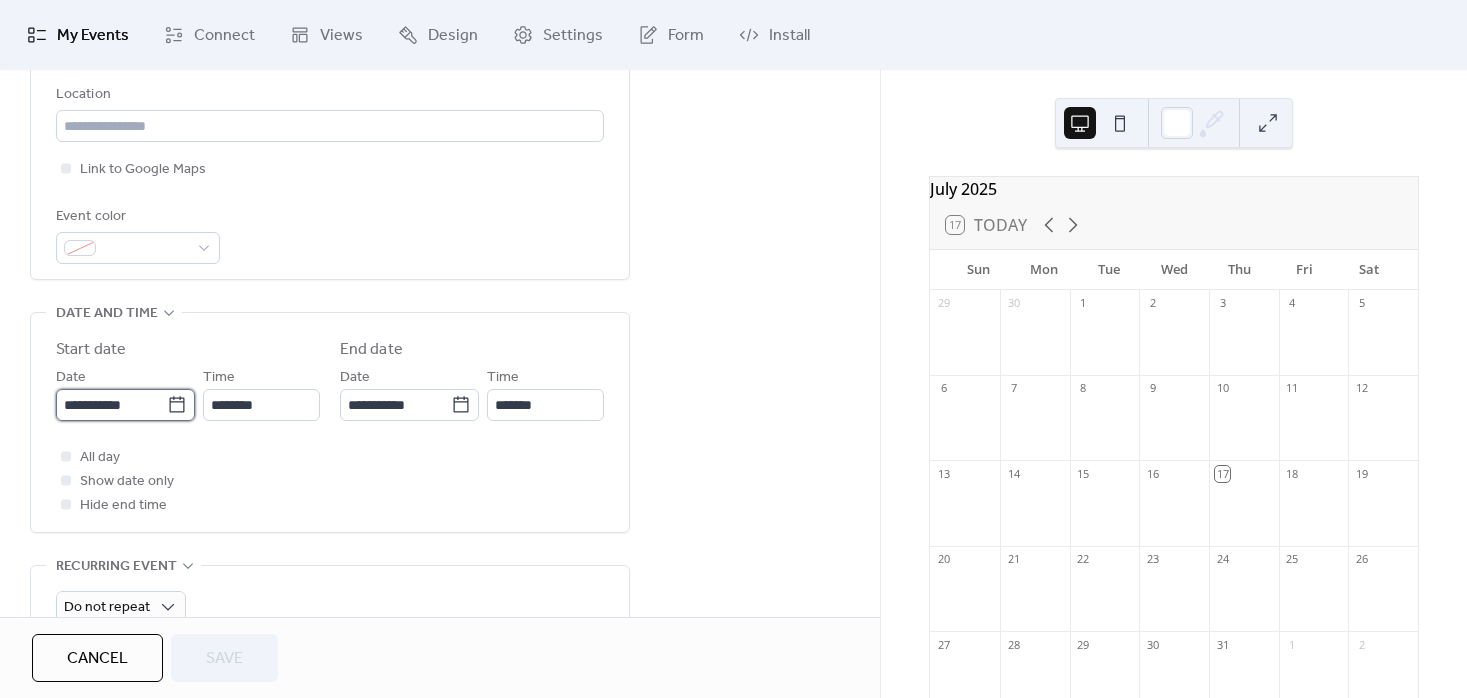 click on "**********" at bounding box center [111, 405] 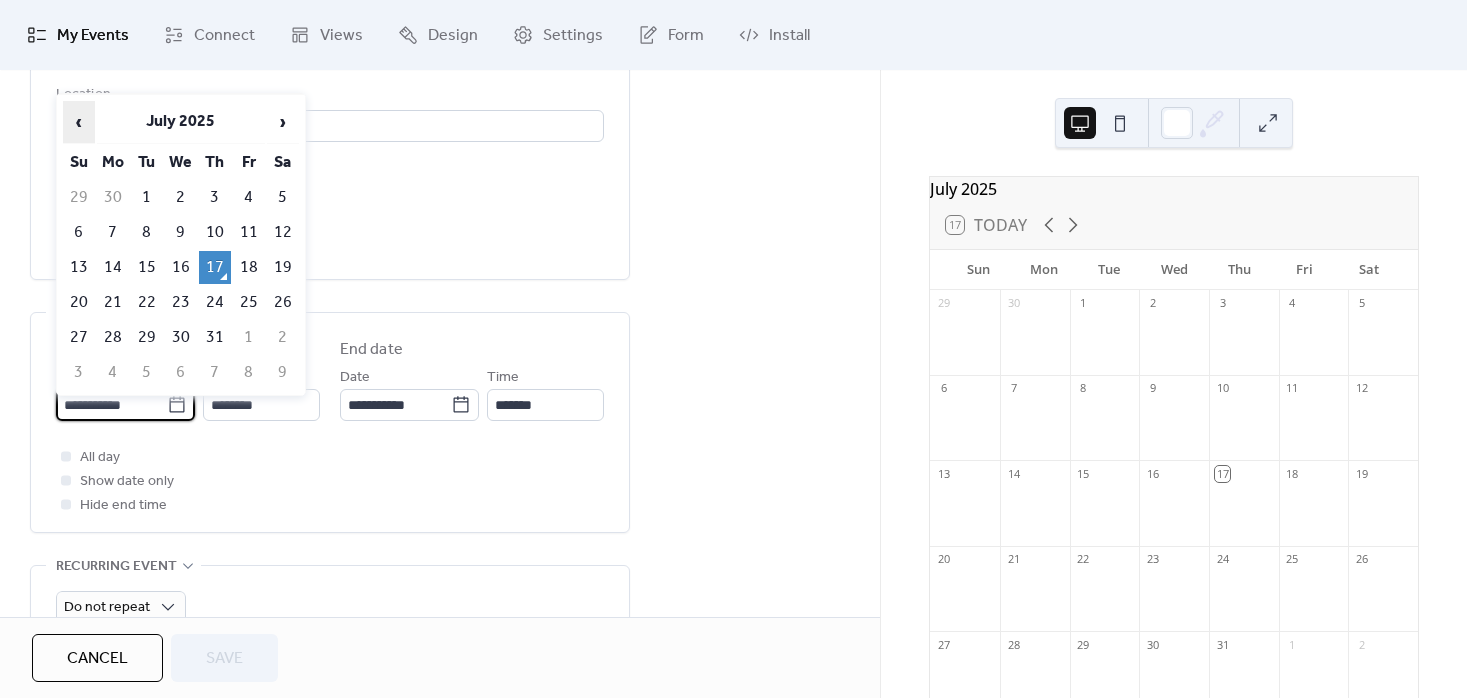 click on "‹" at bounding box center [79, 122] 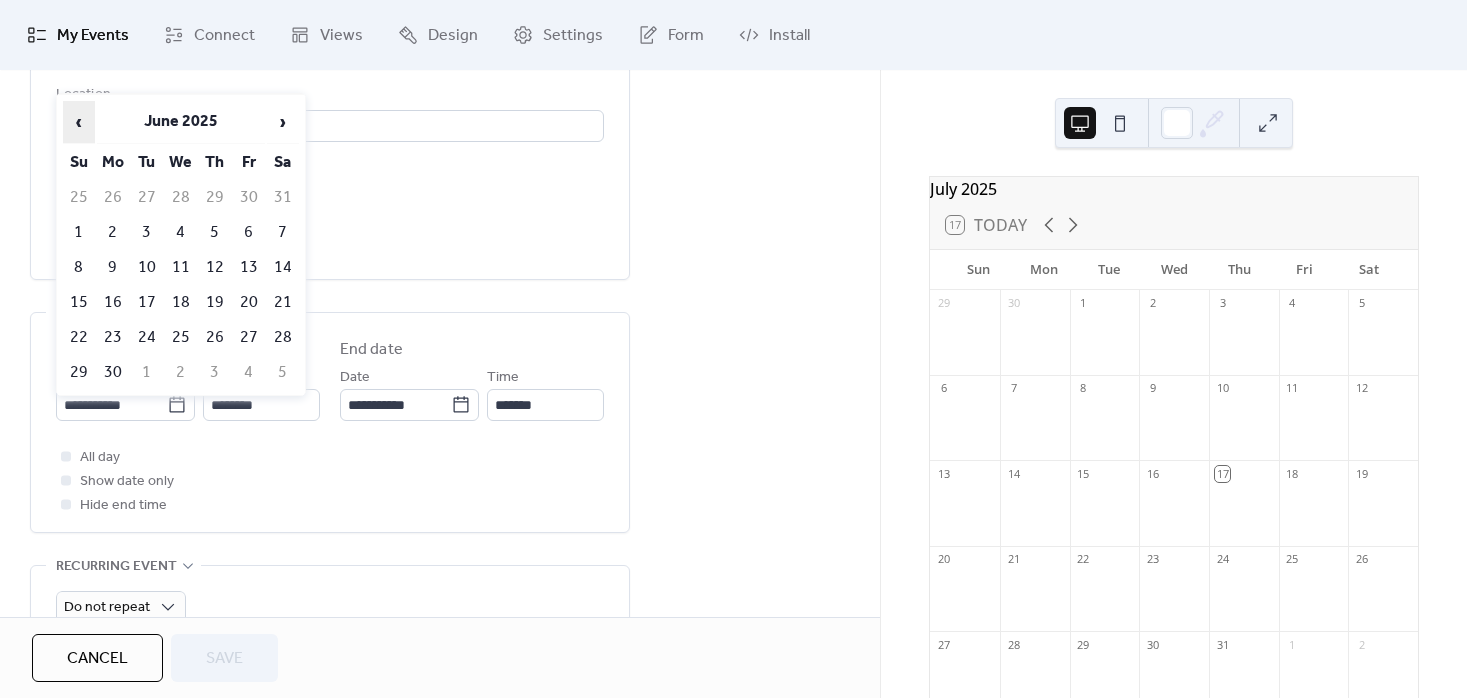 click on "‹" at bounding box center (79, 122) 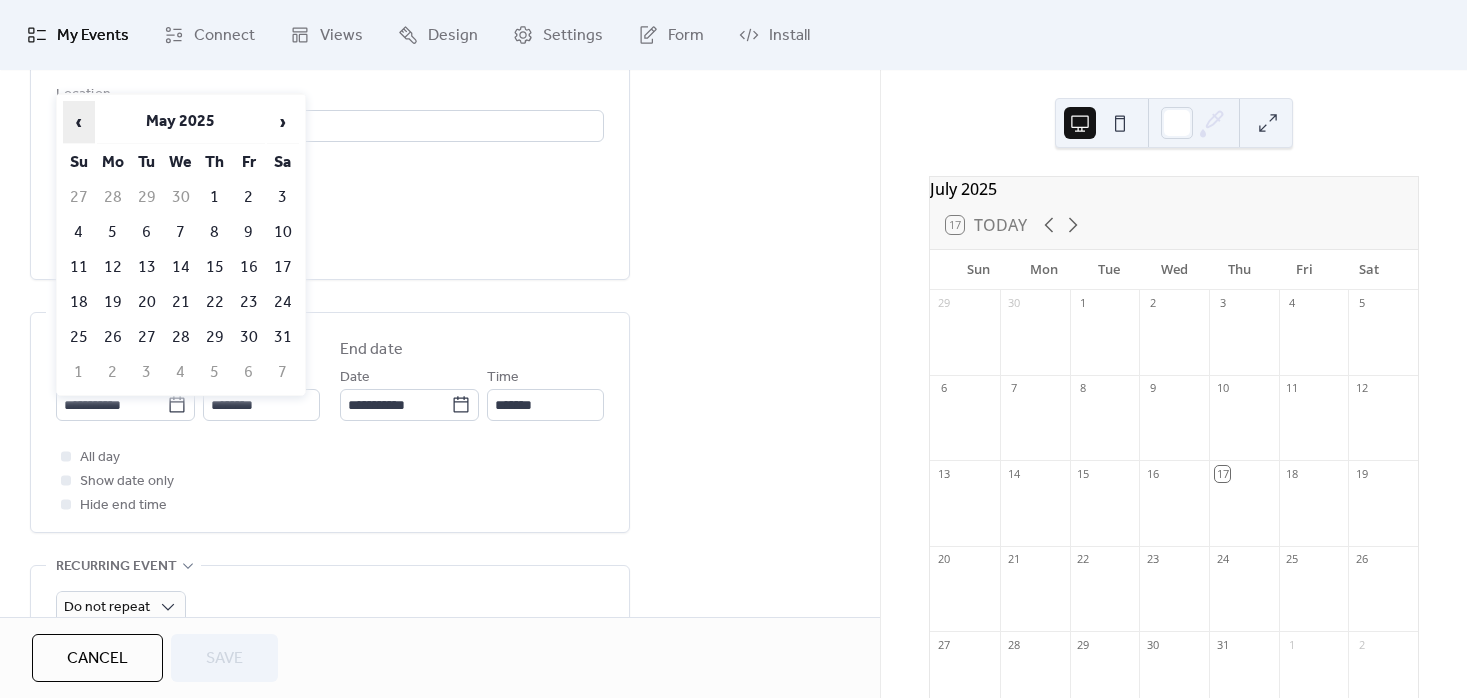click on "‹" at bounding box center (79, 122) 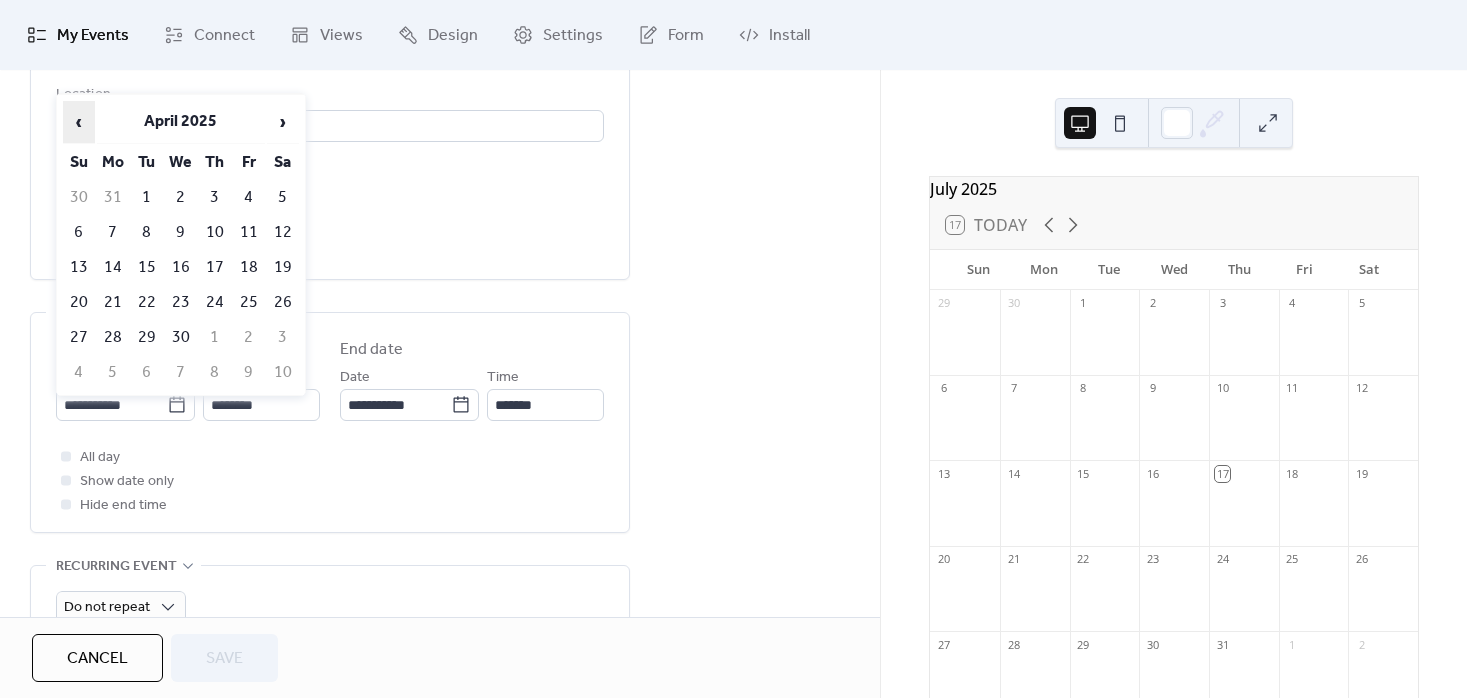 click on "‹" at bounding box center (79, 122) 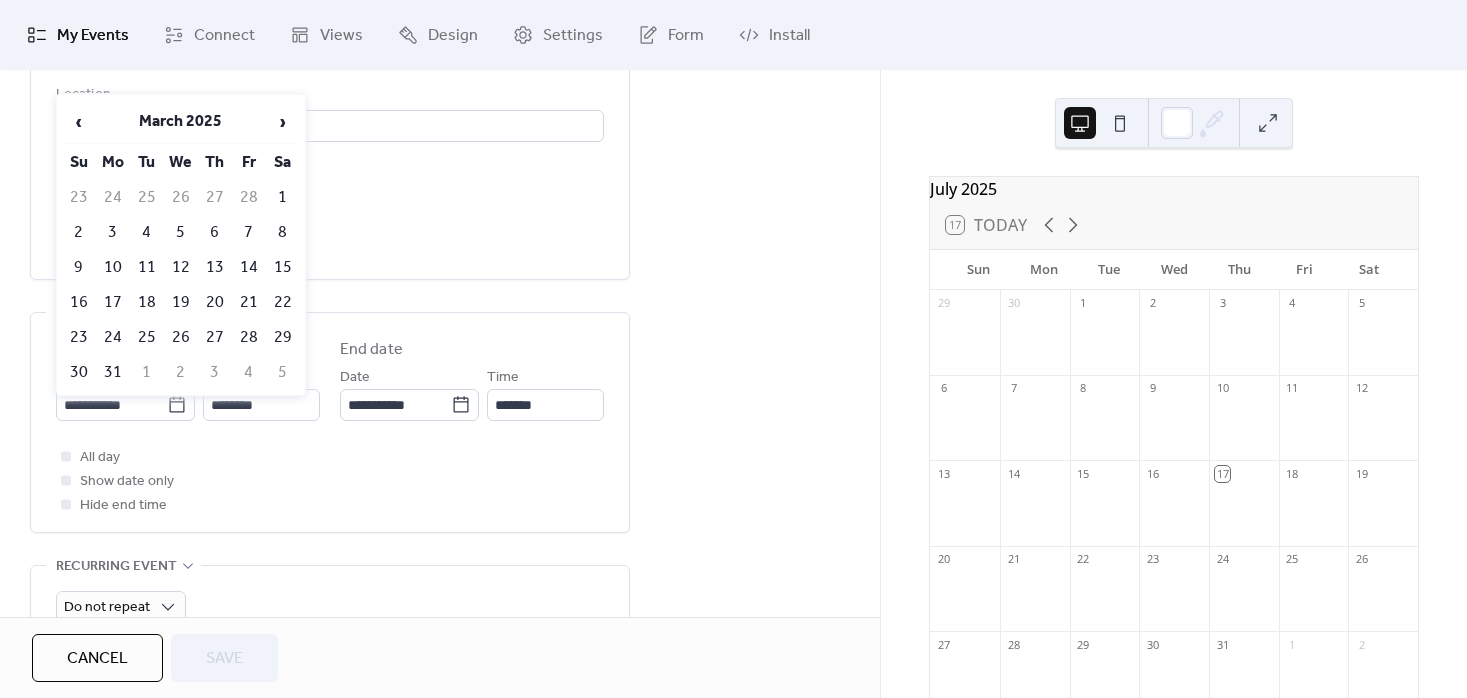 click on "**********" at bounding box center (440, 371) 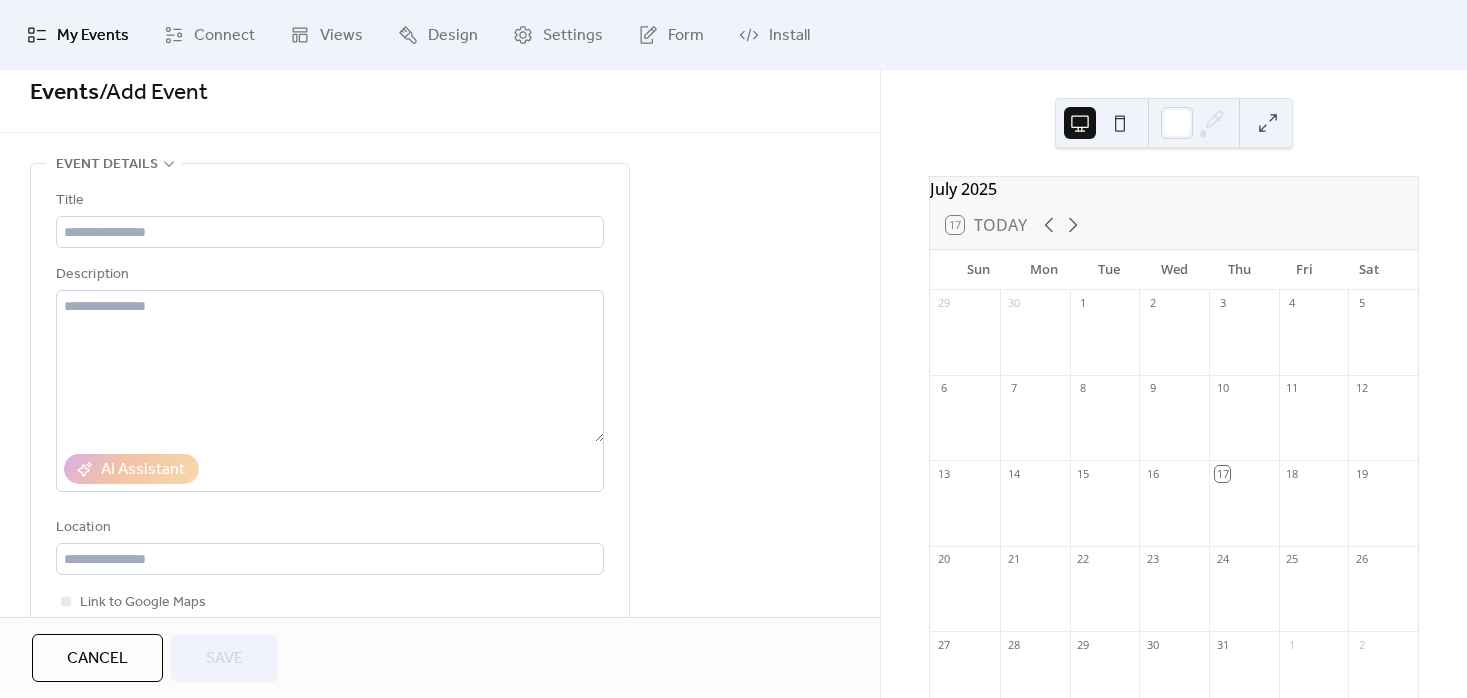 scroll, scrollTop: 0, scrollLeft: 0, axis: both 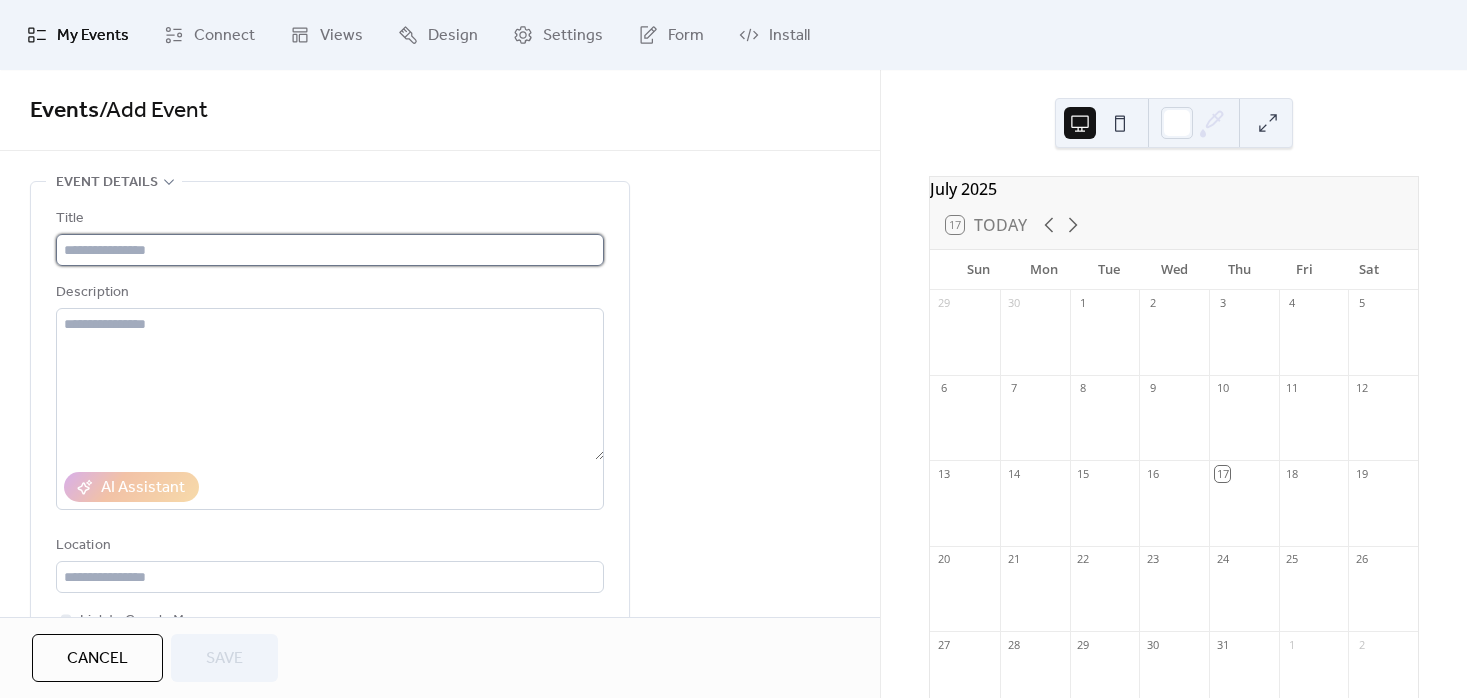 click at bounding box center [330, 250] 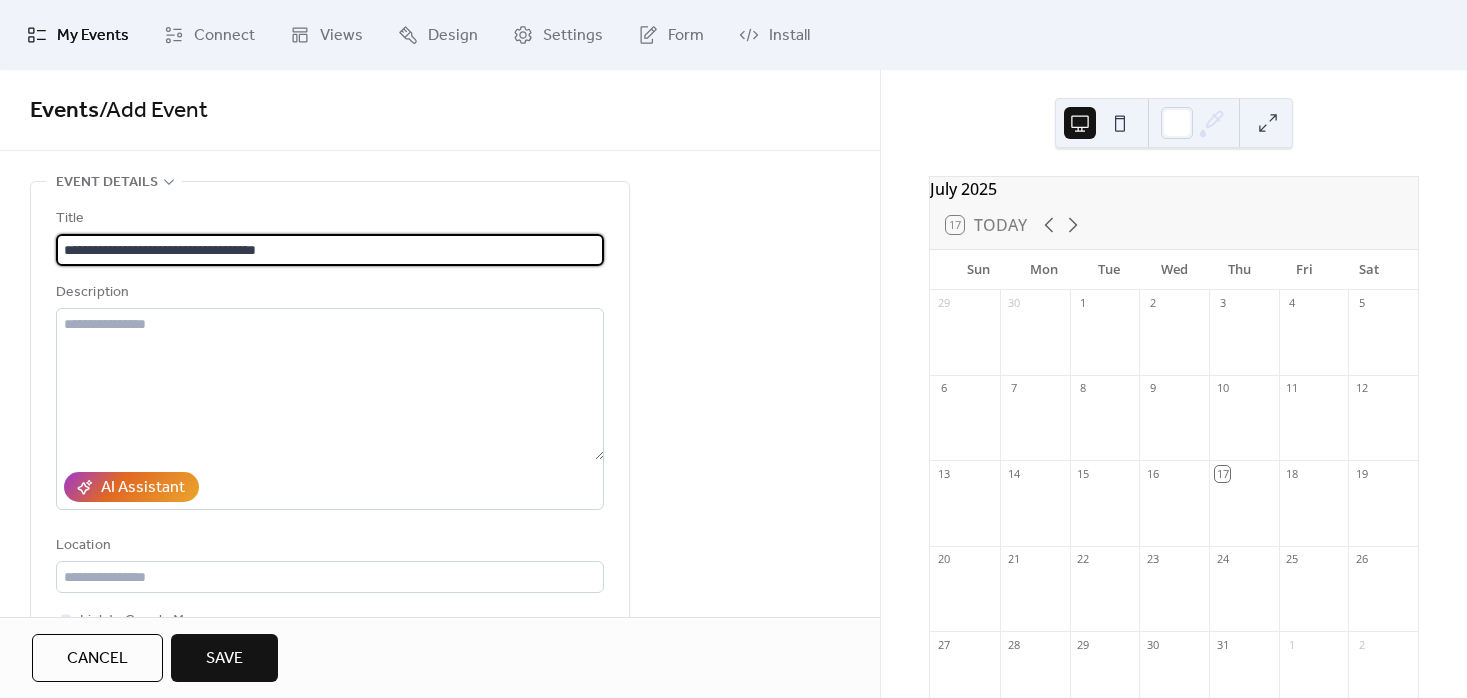 type on "**********" 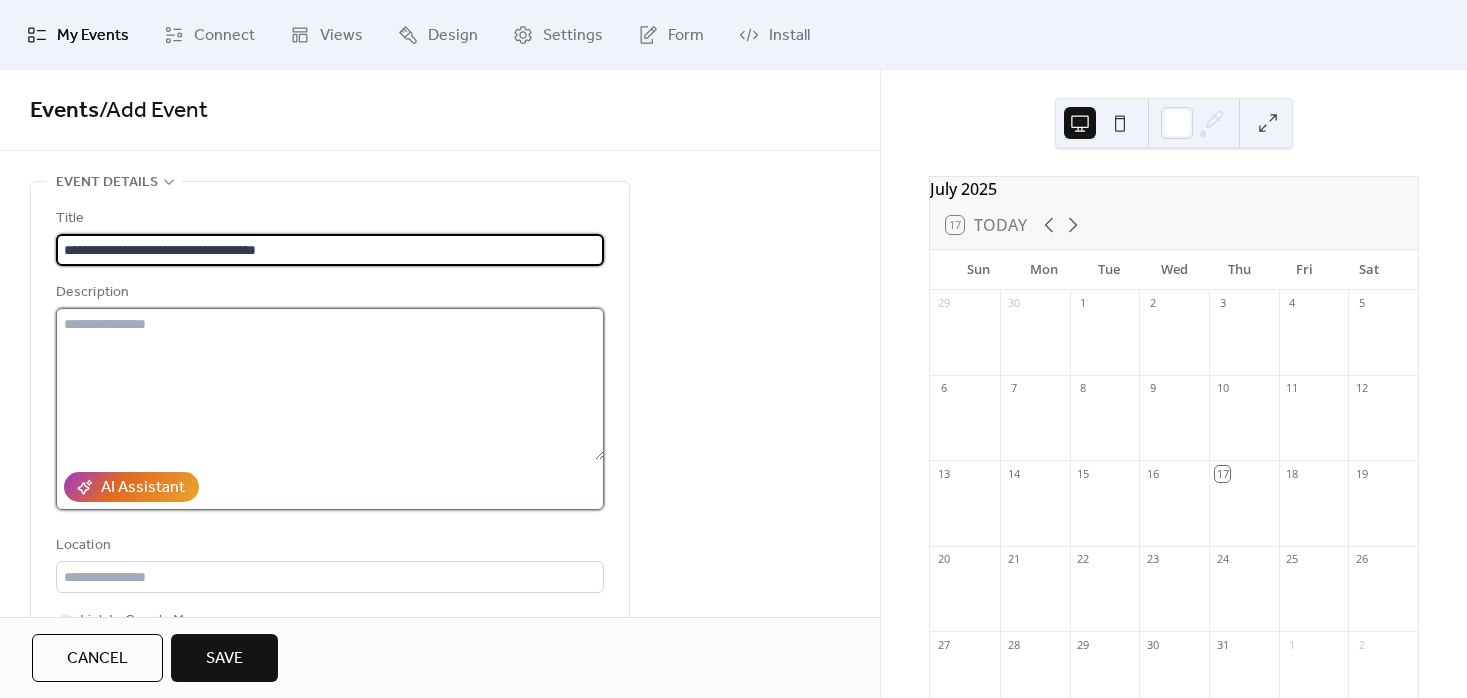 click at bounding box center [330, 384] 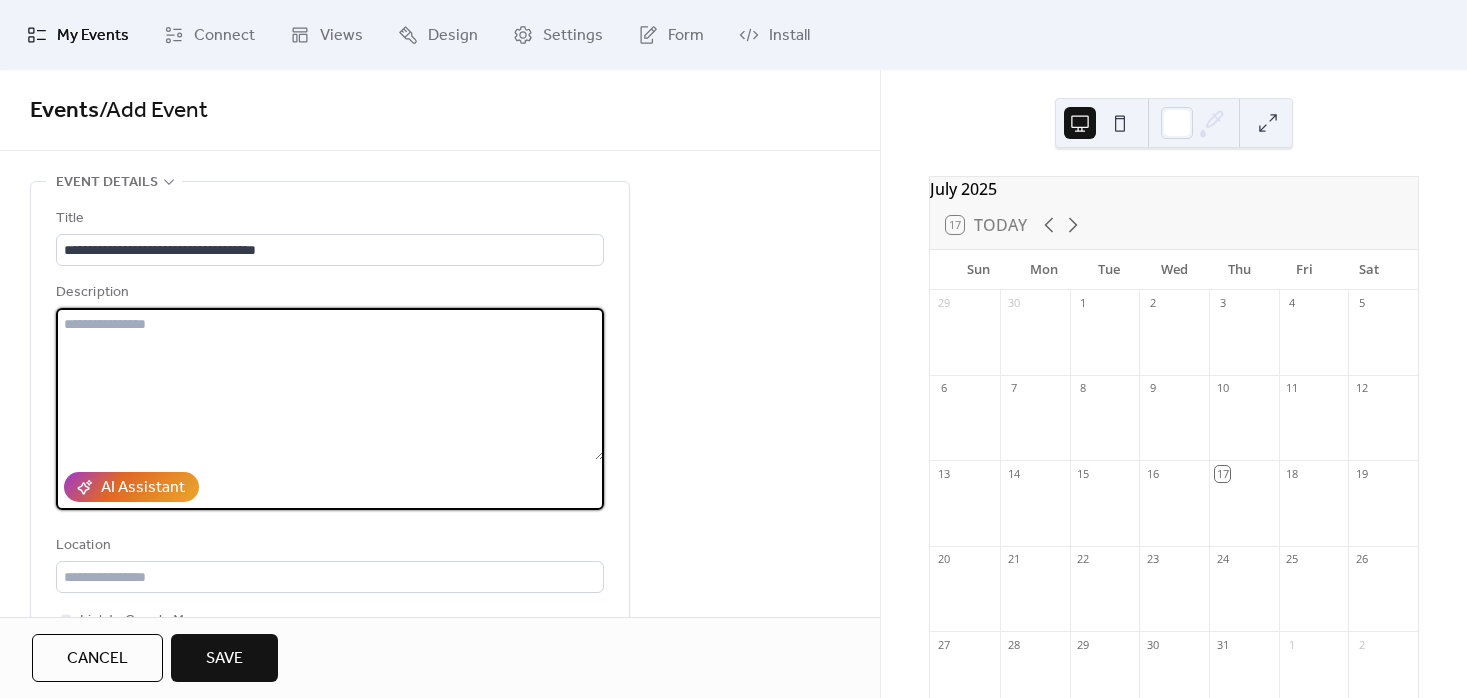paste on "**********" 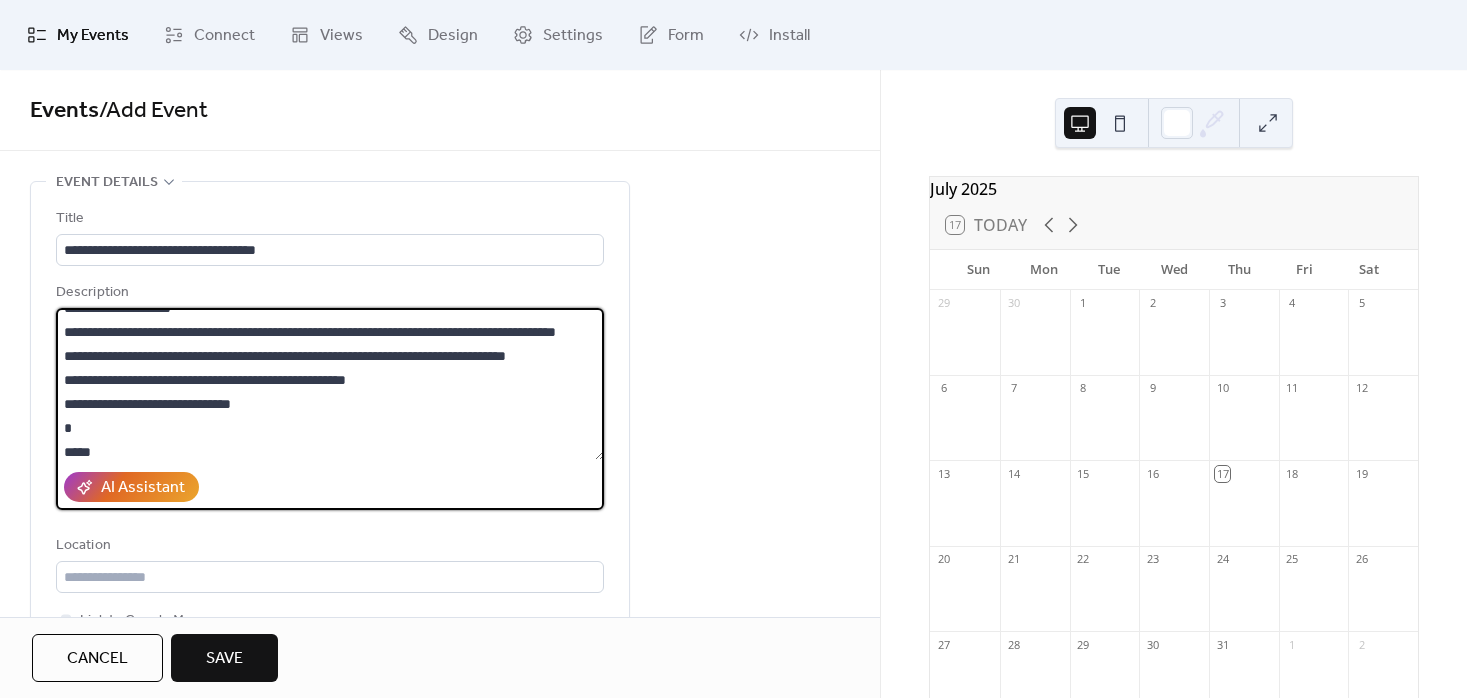 scroll, scrollTop: 42, scrollLeft: 0, axis: vertical 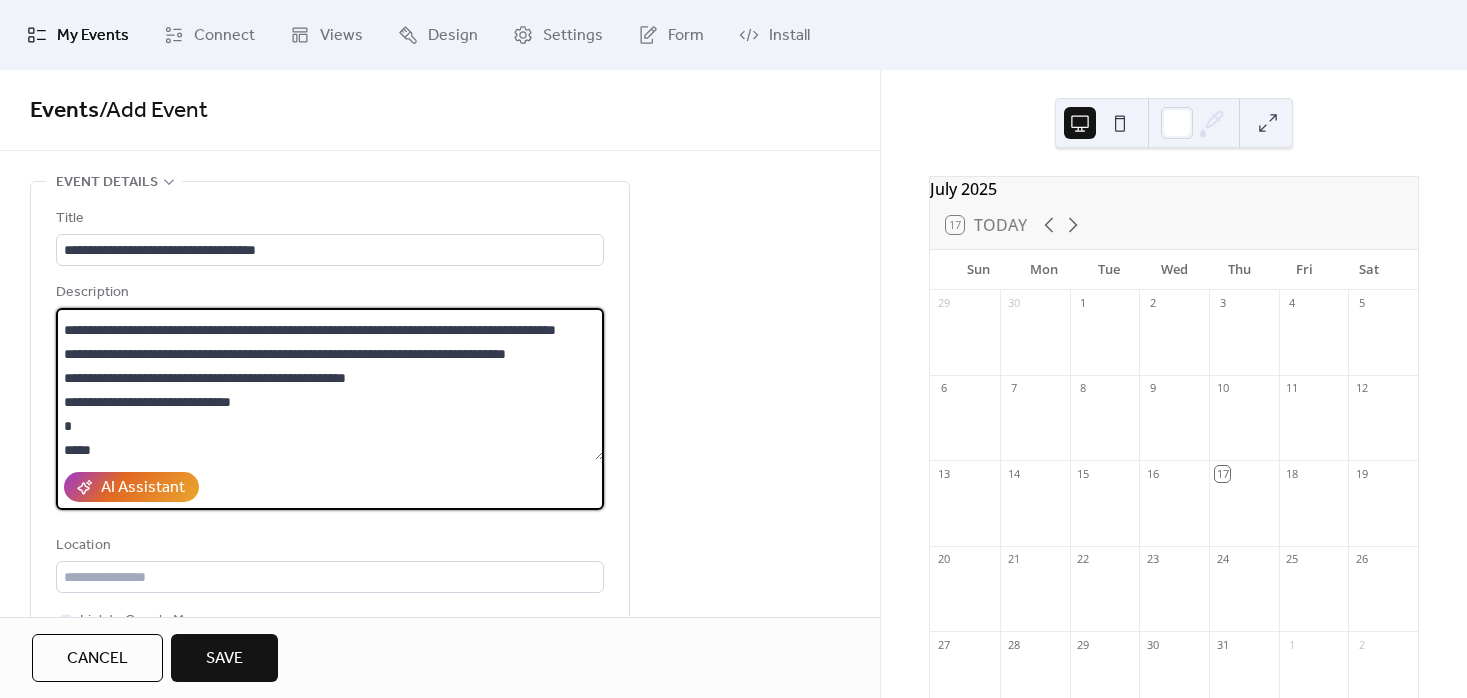 click at bounding box center (330, 384) 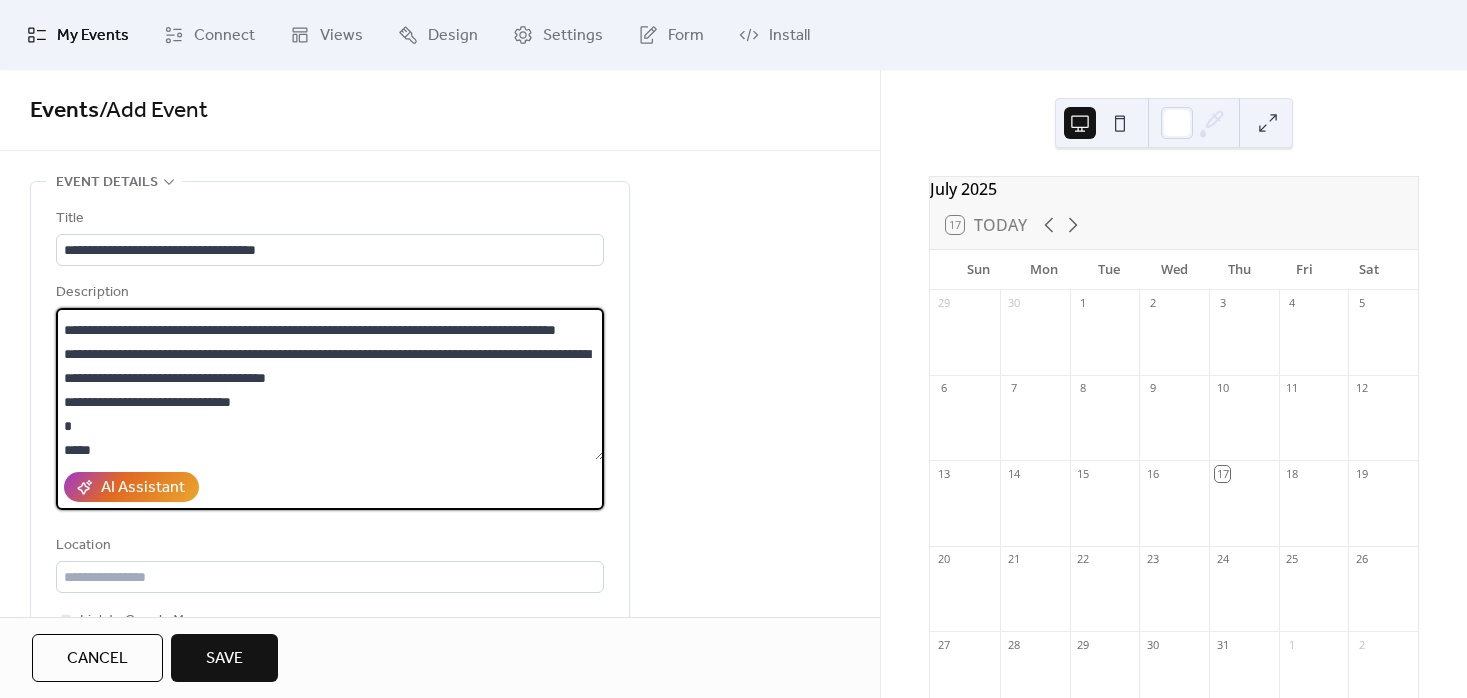 click at bounding box center [330, 384] 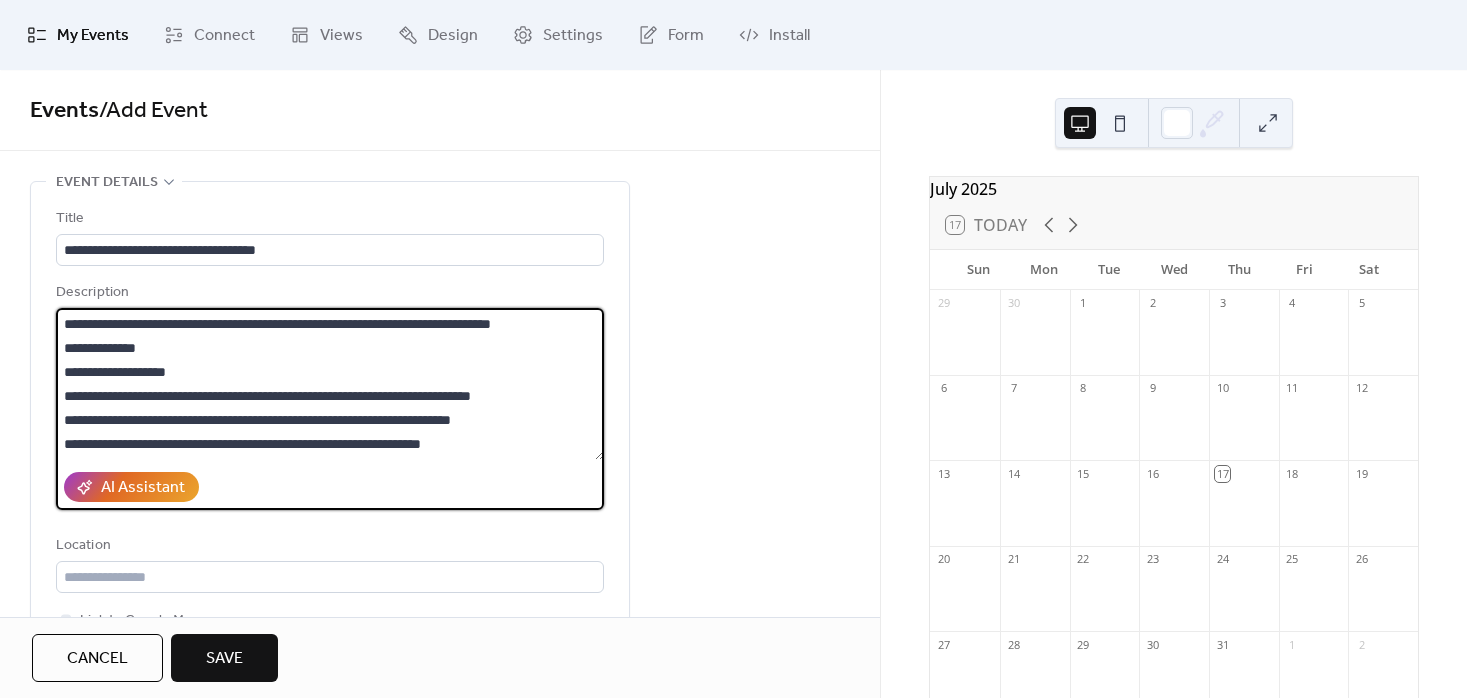 scroll, scrollTop: 144, scrollLeft: 0, axis: vertical 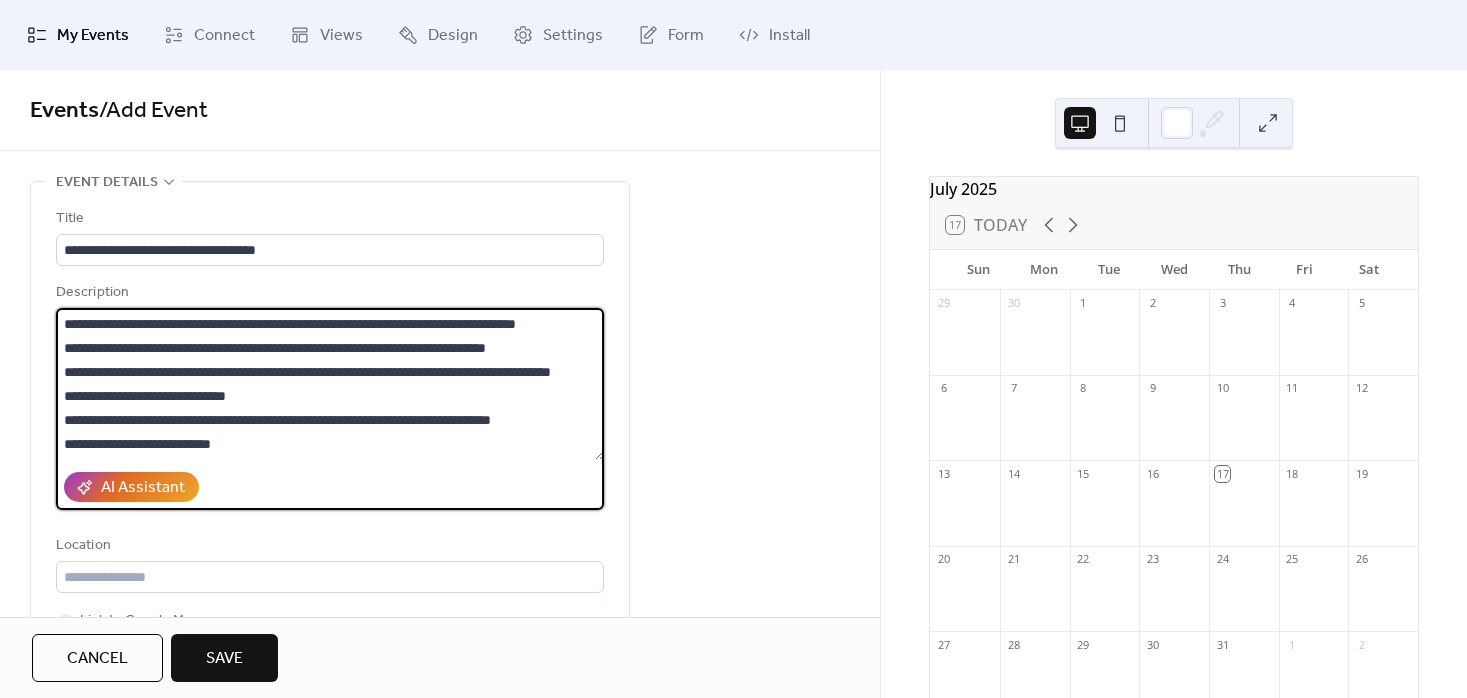 click at bounding box center [330, 384] 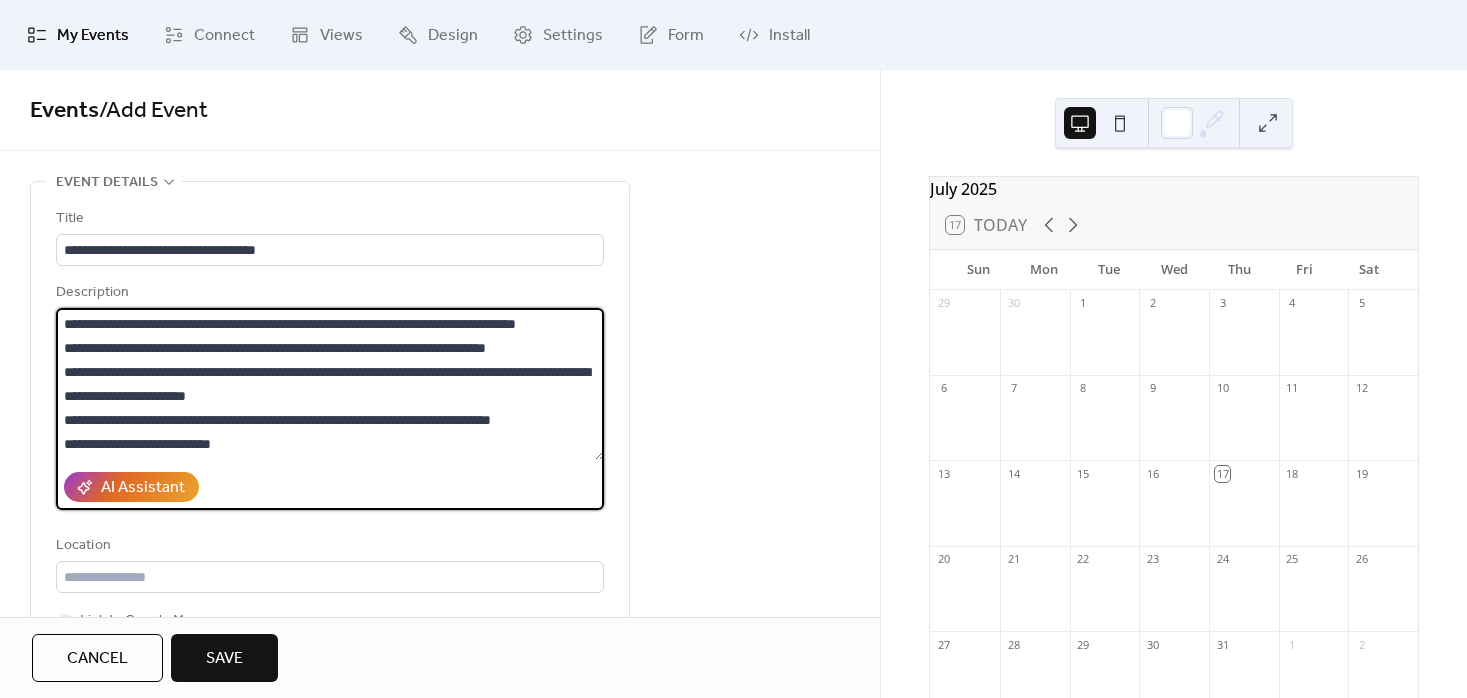 scroll, scrollTop: 288, scrollLeft: 0, axis: vertical 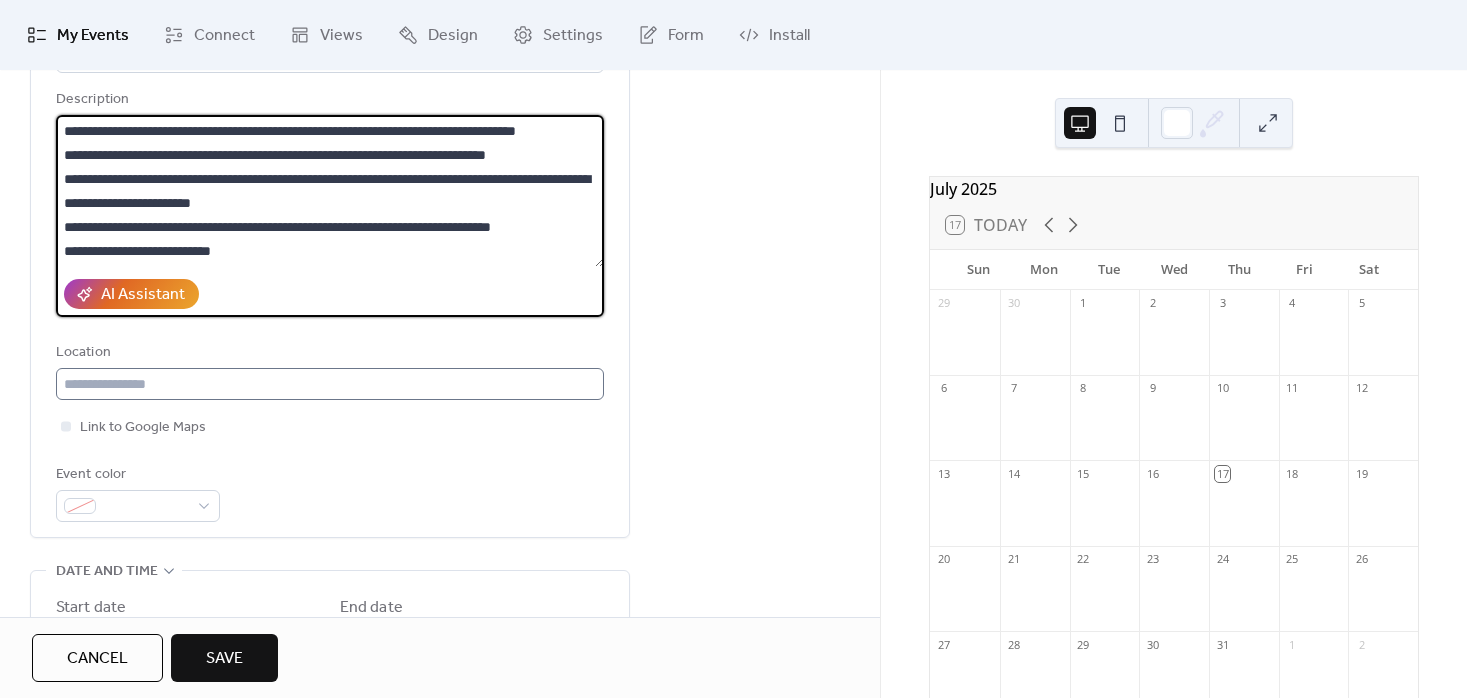 type on "**********" 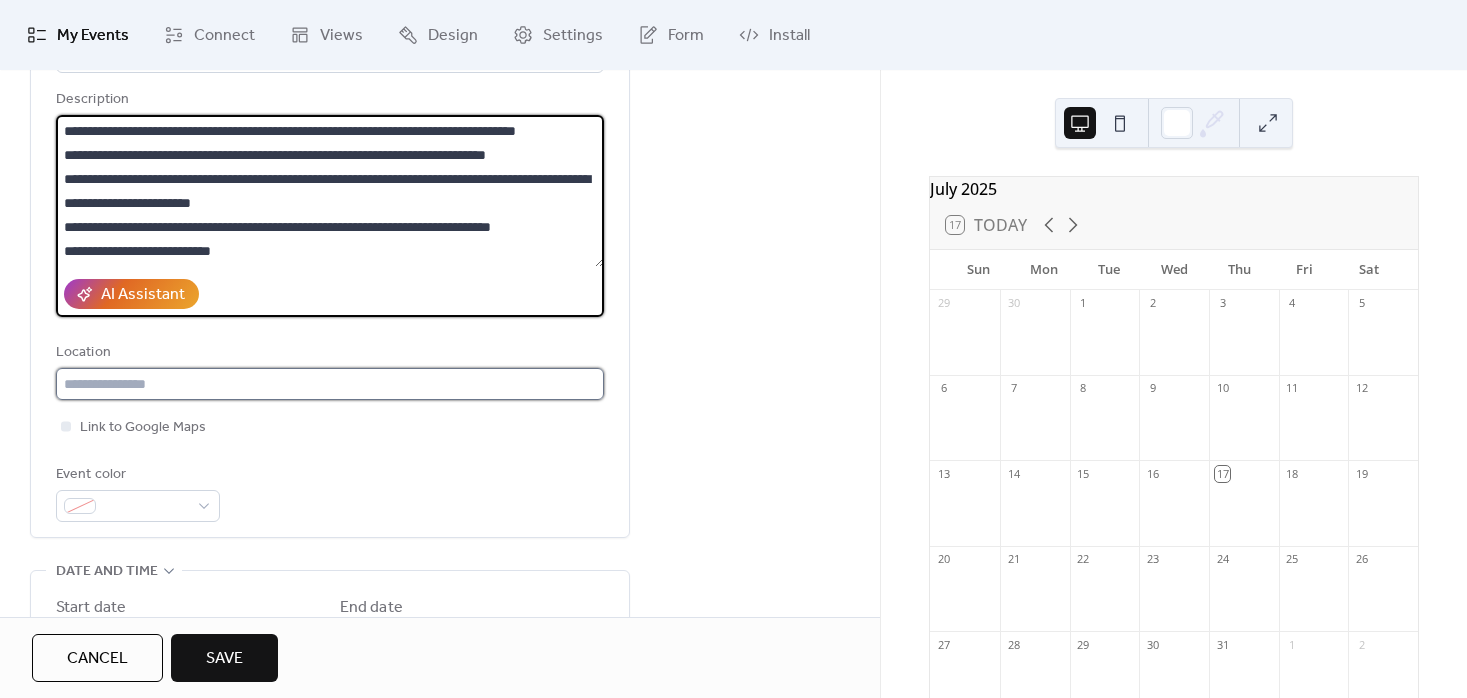 click at bounding box center (330, 384) 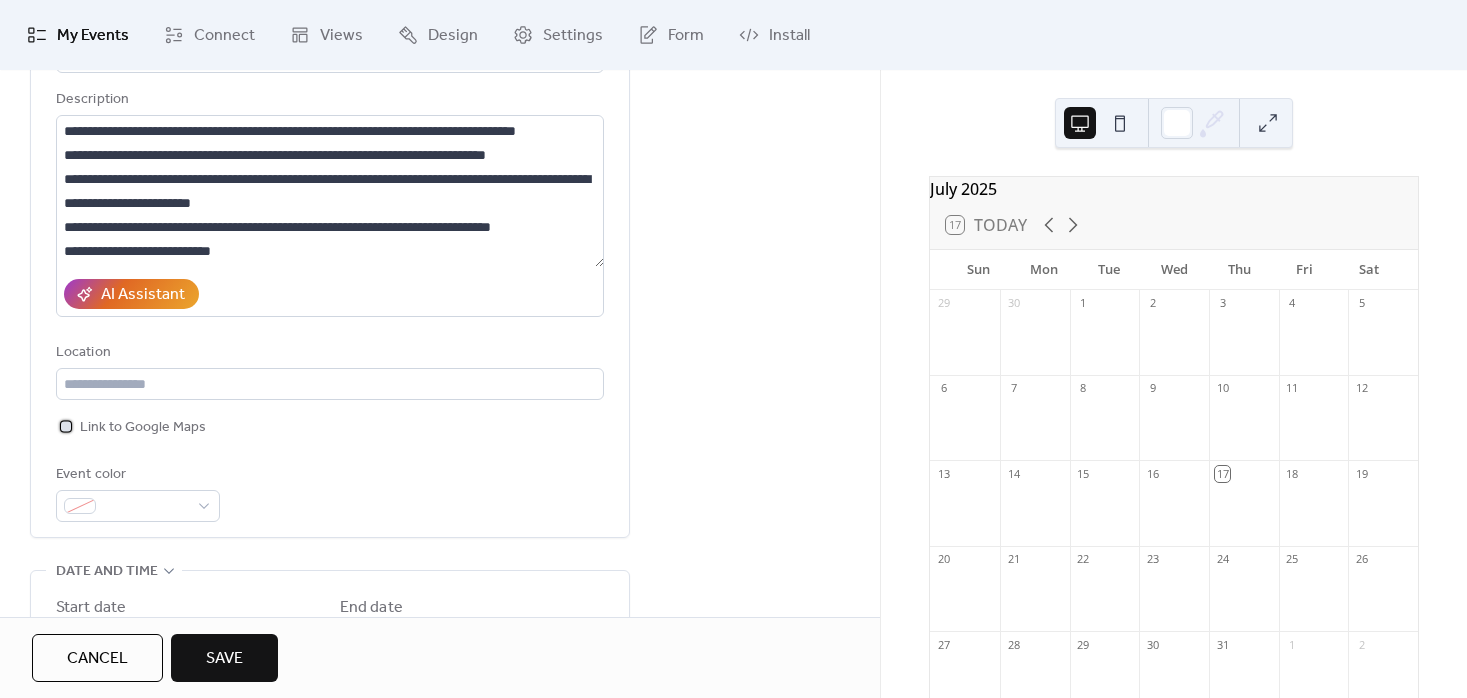 click on "Link to Google Maps" at bounding box center (143, 428) 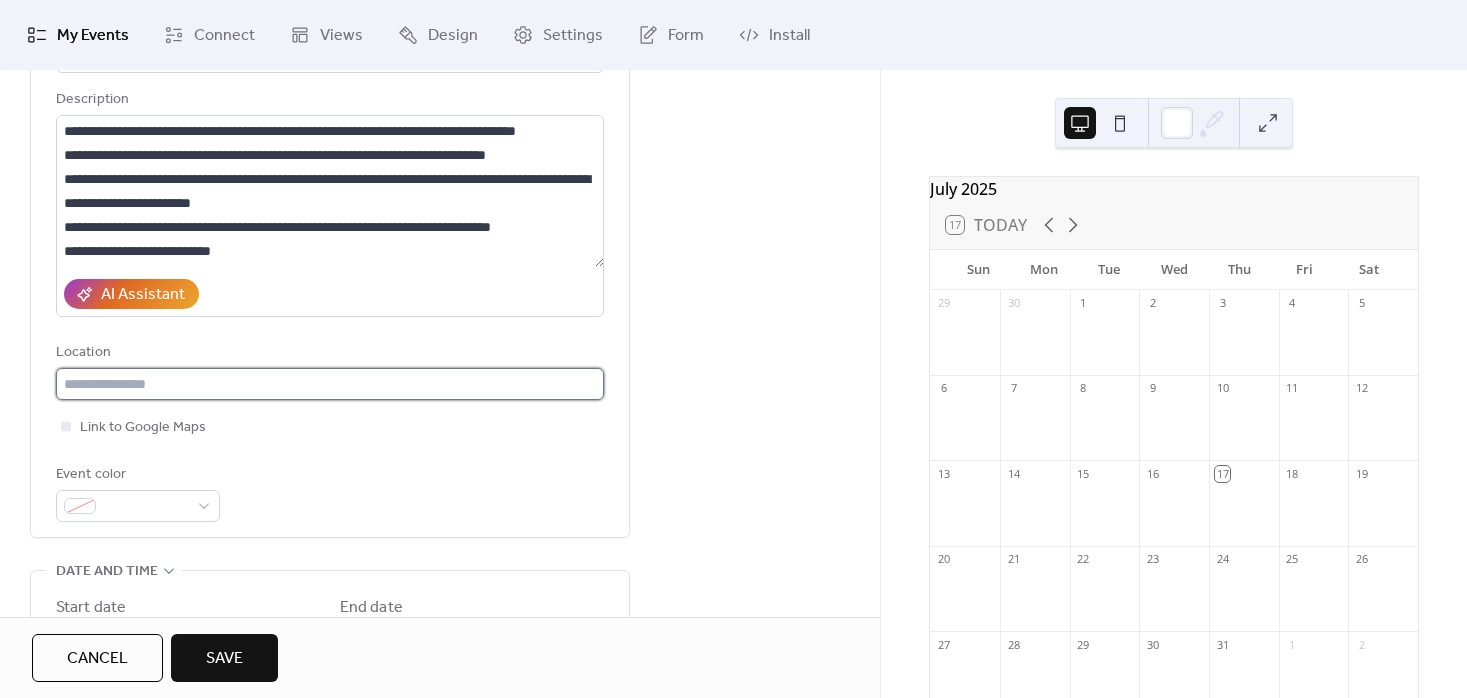 click at bounding box center (330, 384) 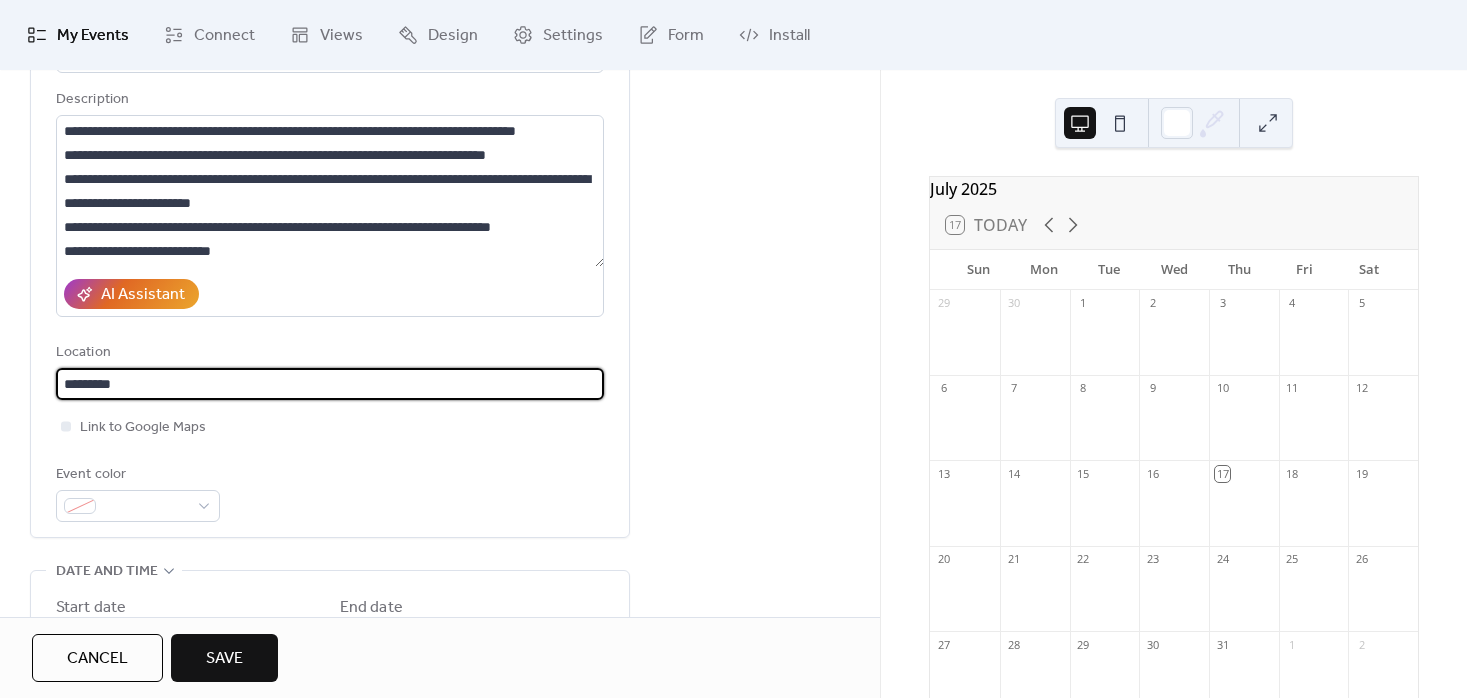 type on "*********" 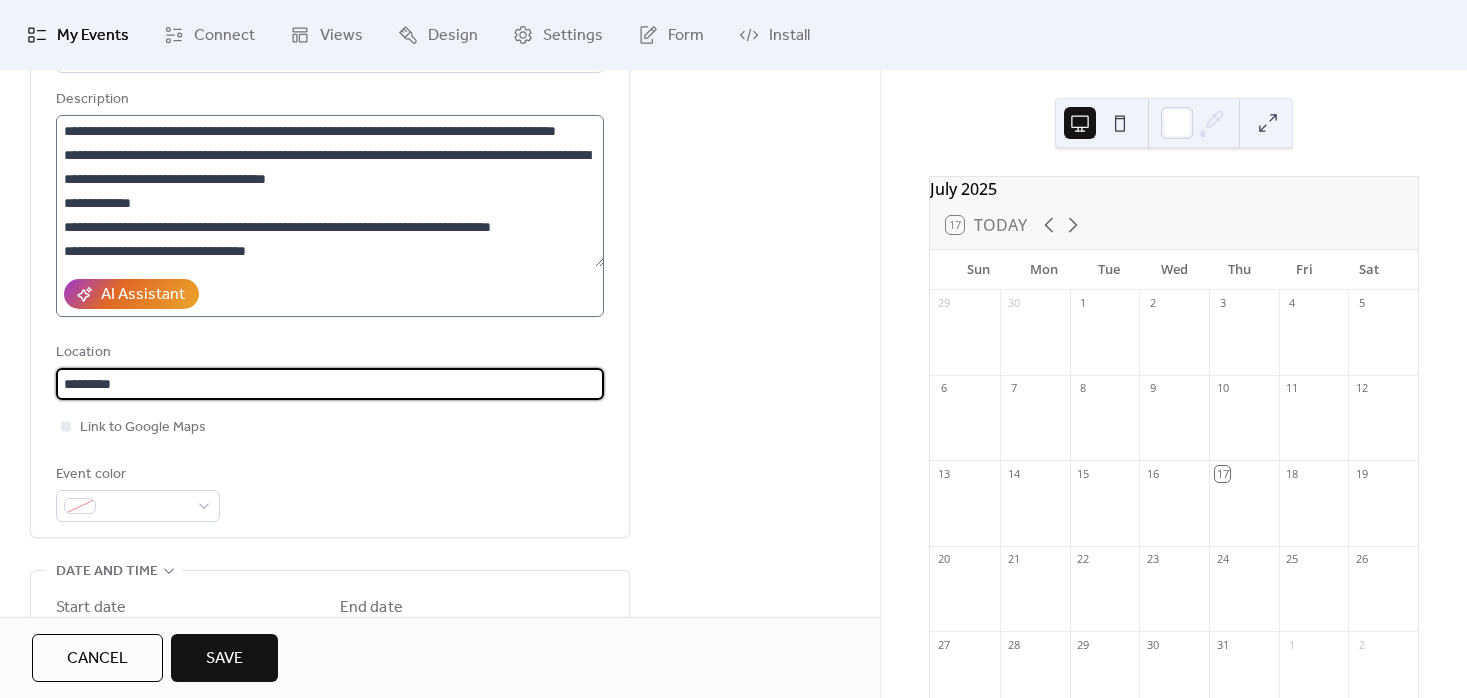scroll, scrollTop: 40, scrollLeft: 0, axis: vertical 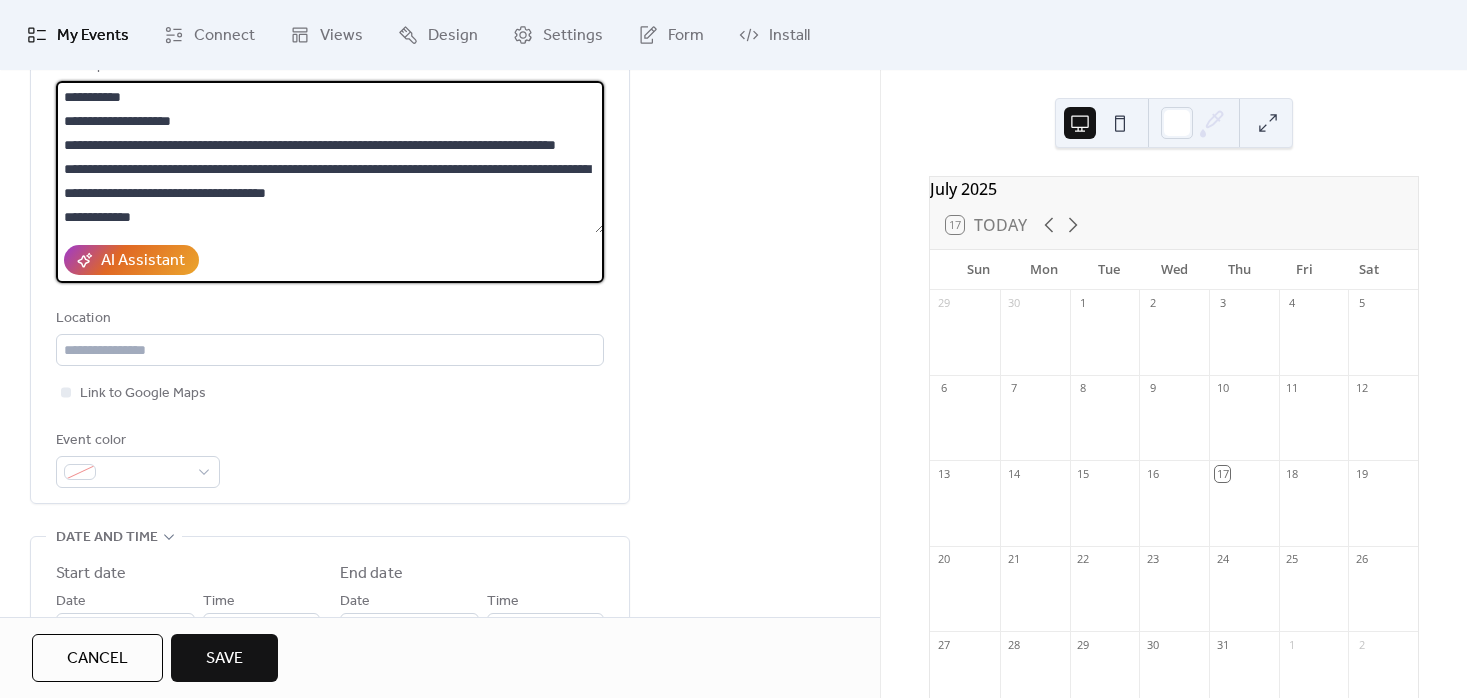 drag, startPoint x: 261, startPoint y: 125, endPoint x: 24, endPoint y: 117, distance: 237.13498 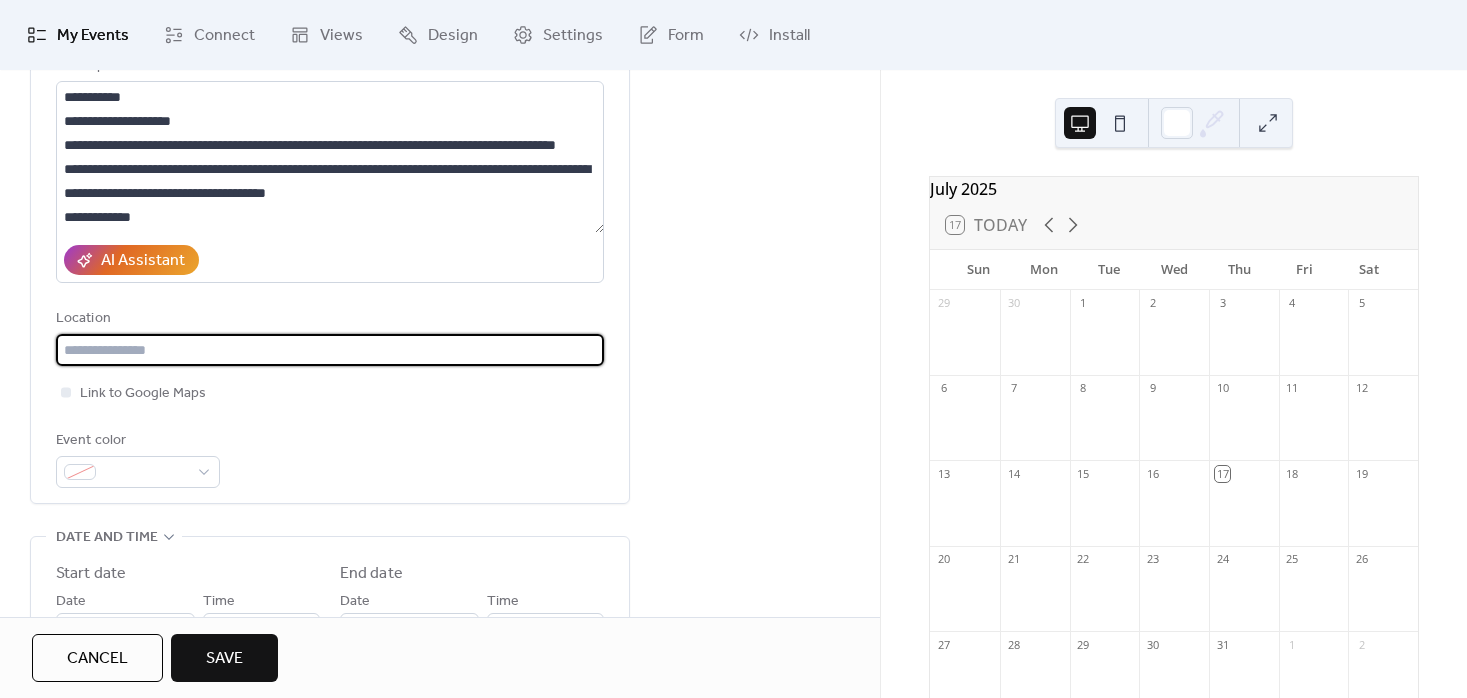 click at bounding box center [330, 350] 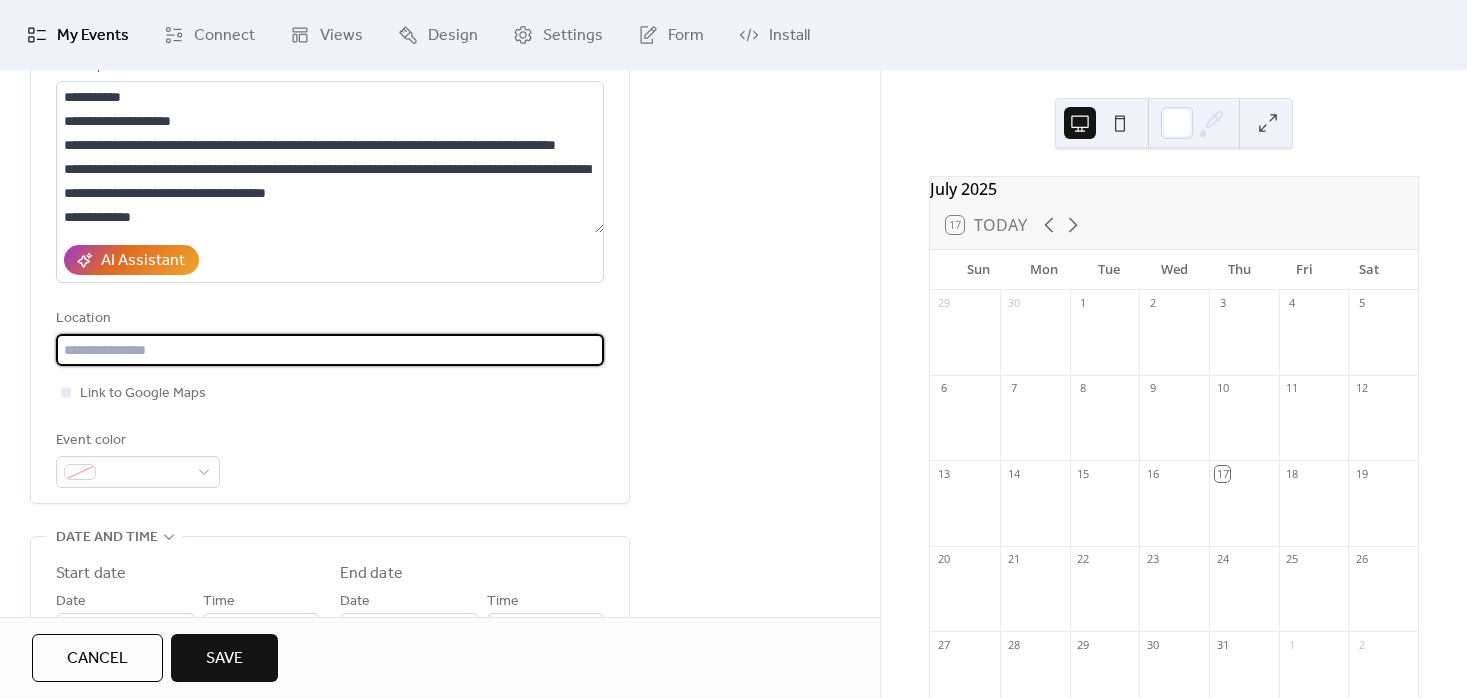 paste on "**********" 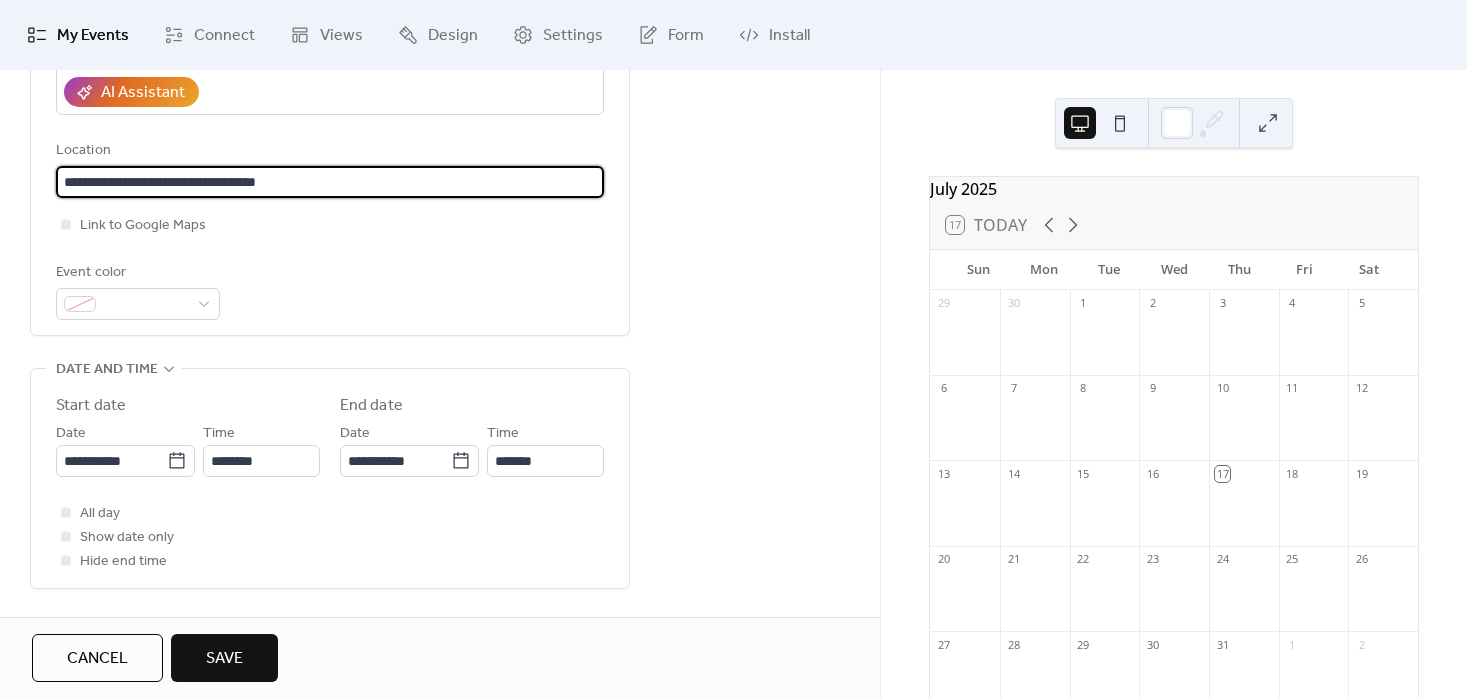 scroll, scrollTop: 398, scrollLeft: 0, axis: vertical 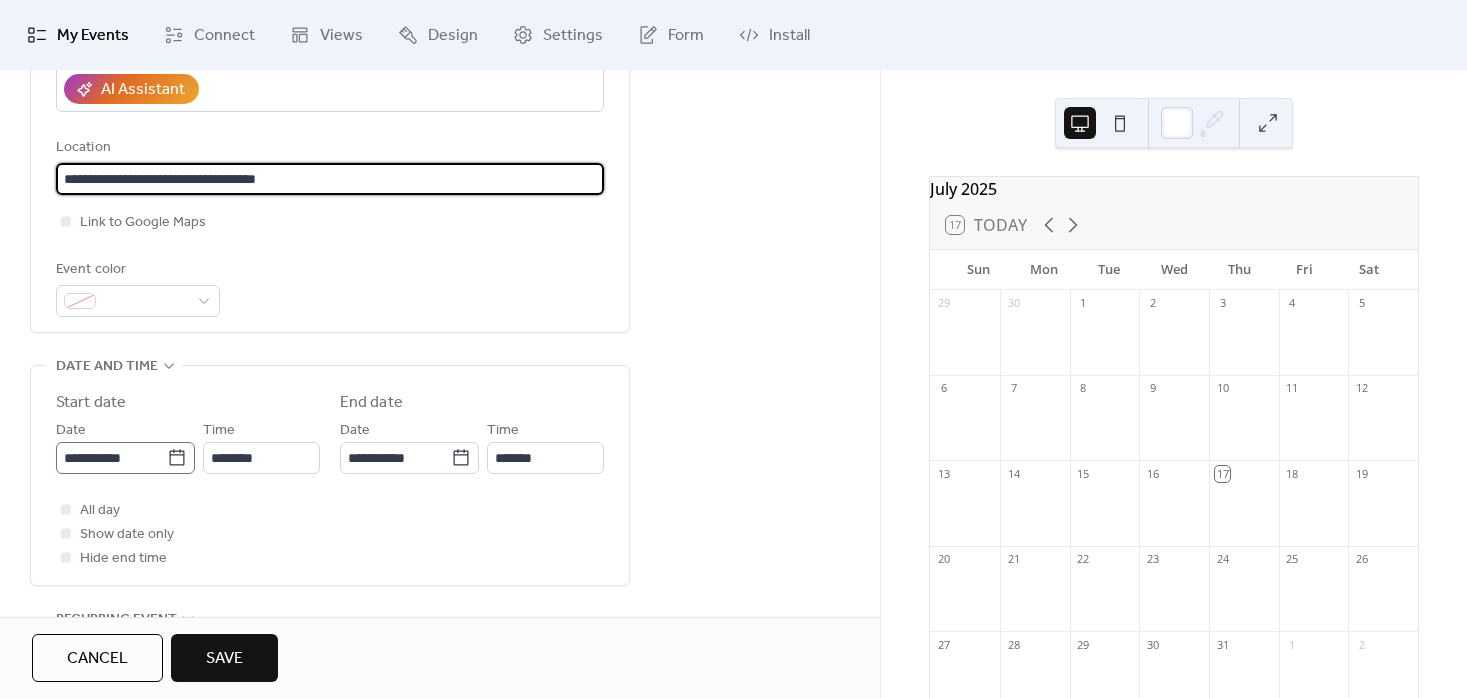 type on "**********" 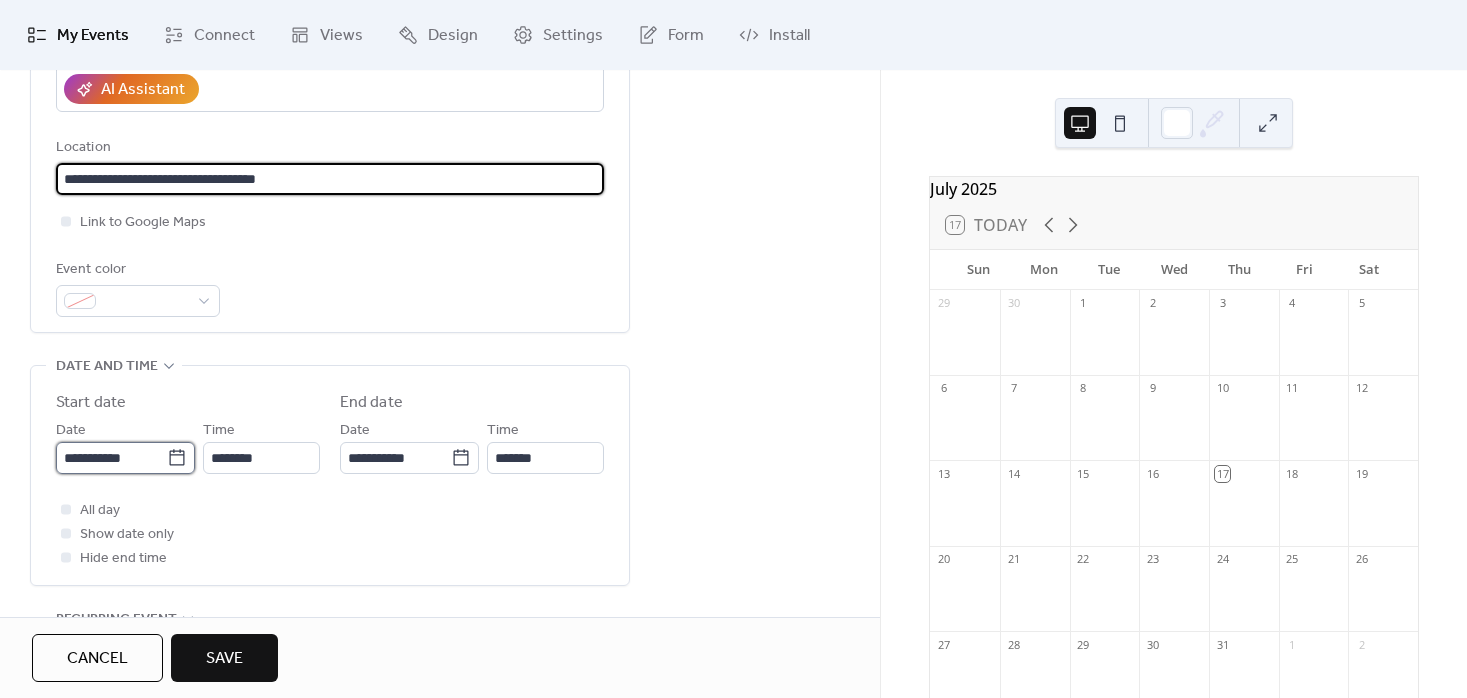 click on "**********" at bounding box center (111, 458) 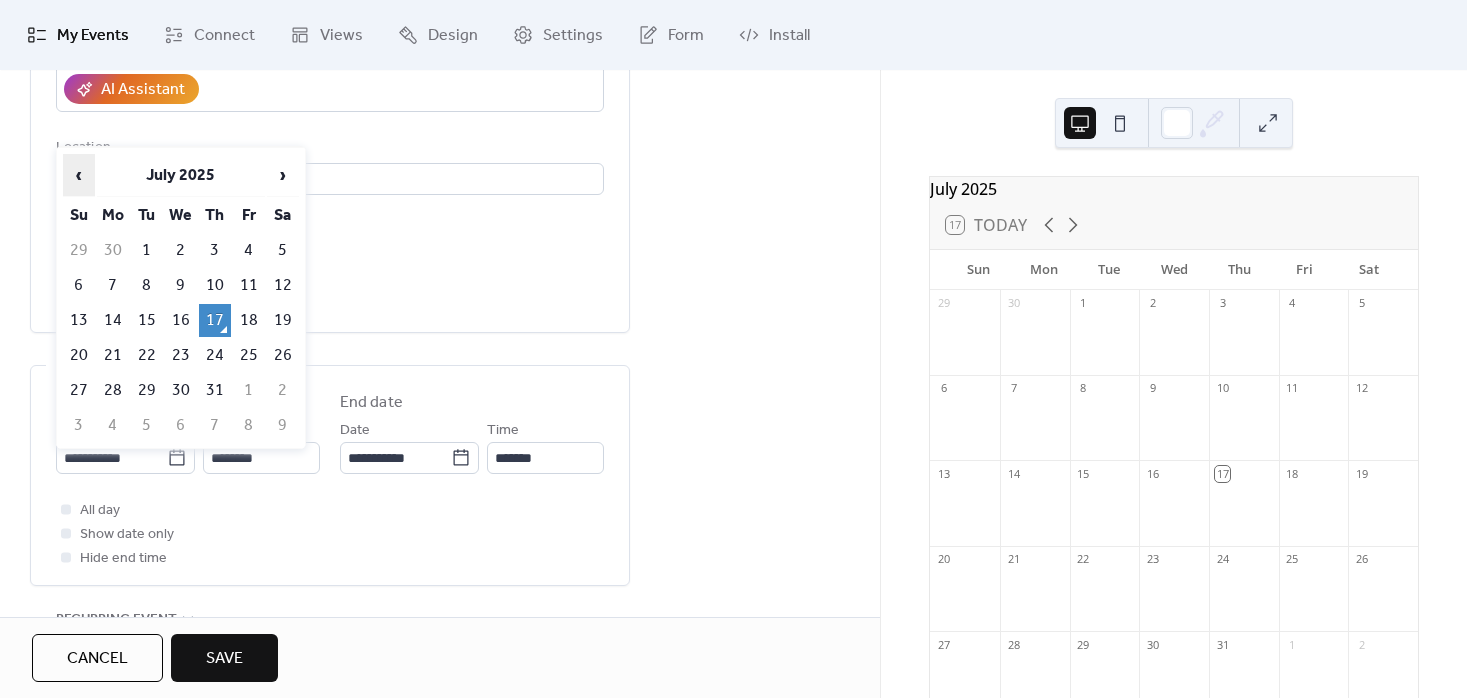 click on "‹" at bounding box center (79, 175) 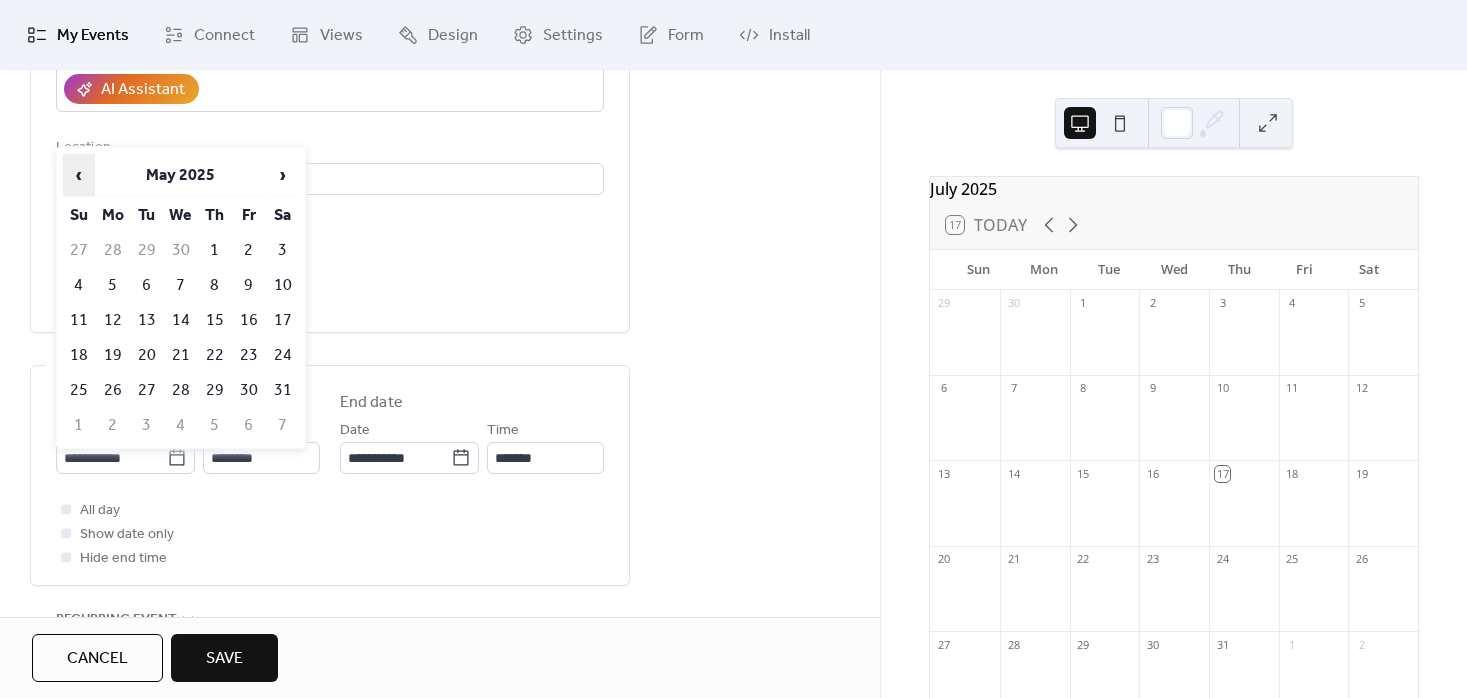 click on "‹" at bounding box center [79, 175] 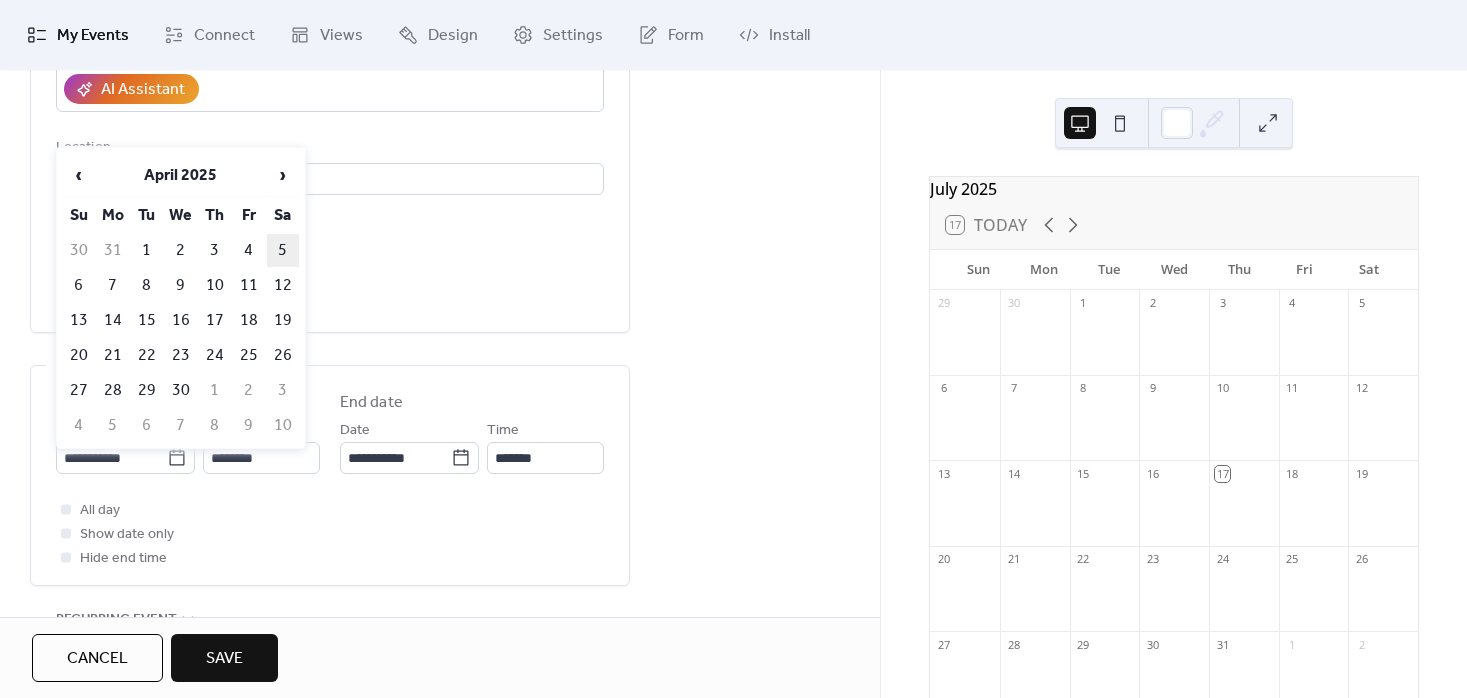 click on "5" at bounding box center (283, 250) 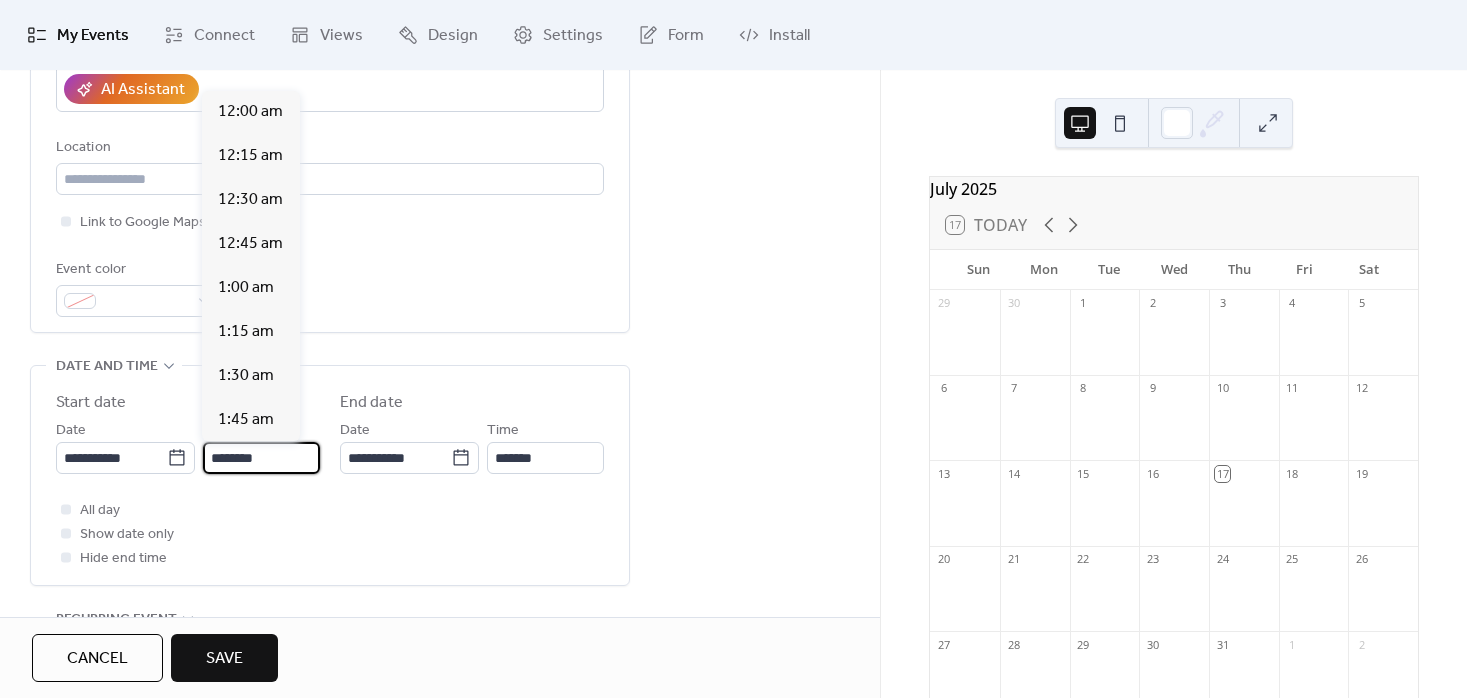 click on "********" at bounding box center (261, 458) 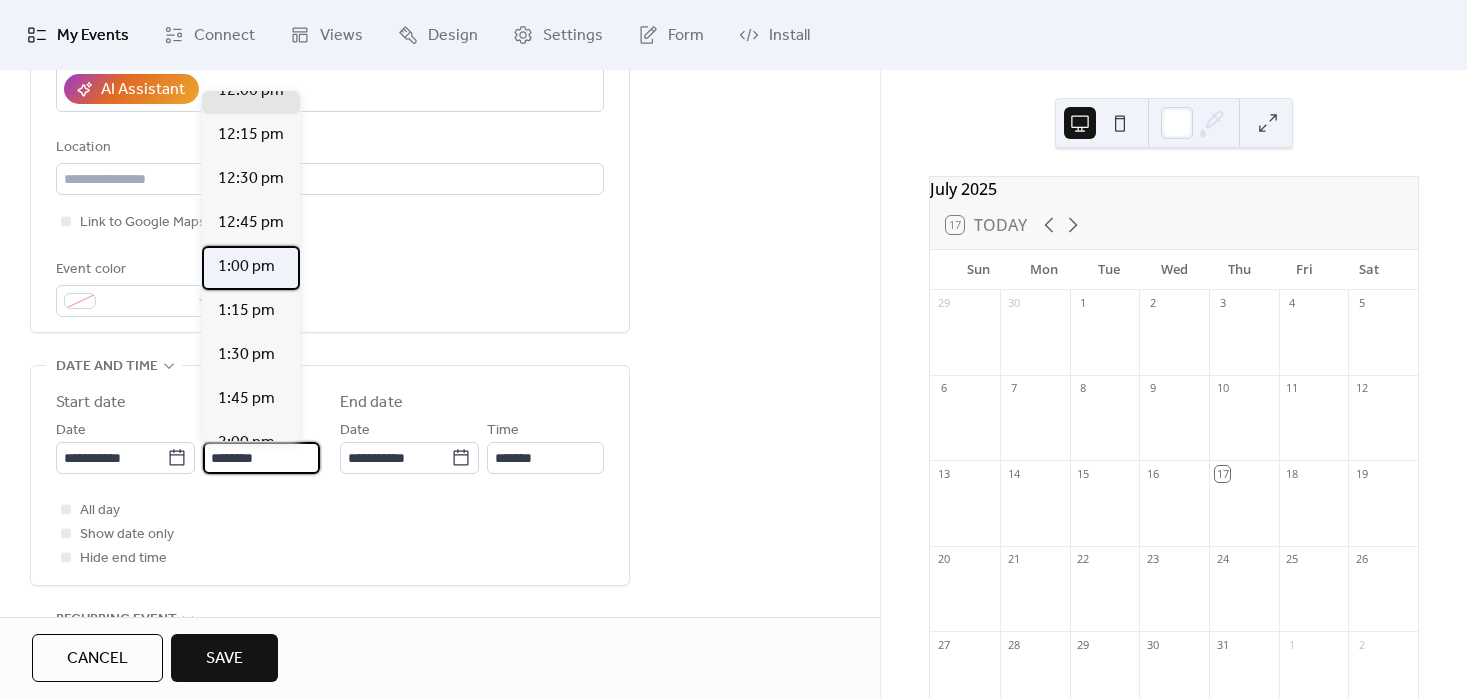 click on "1:00 pm" at bounding box center [246, 267] 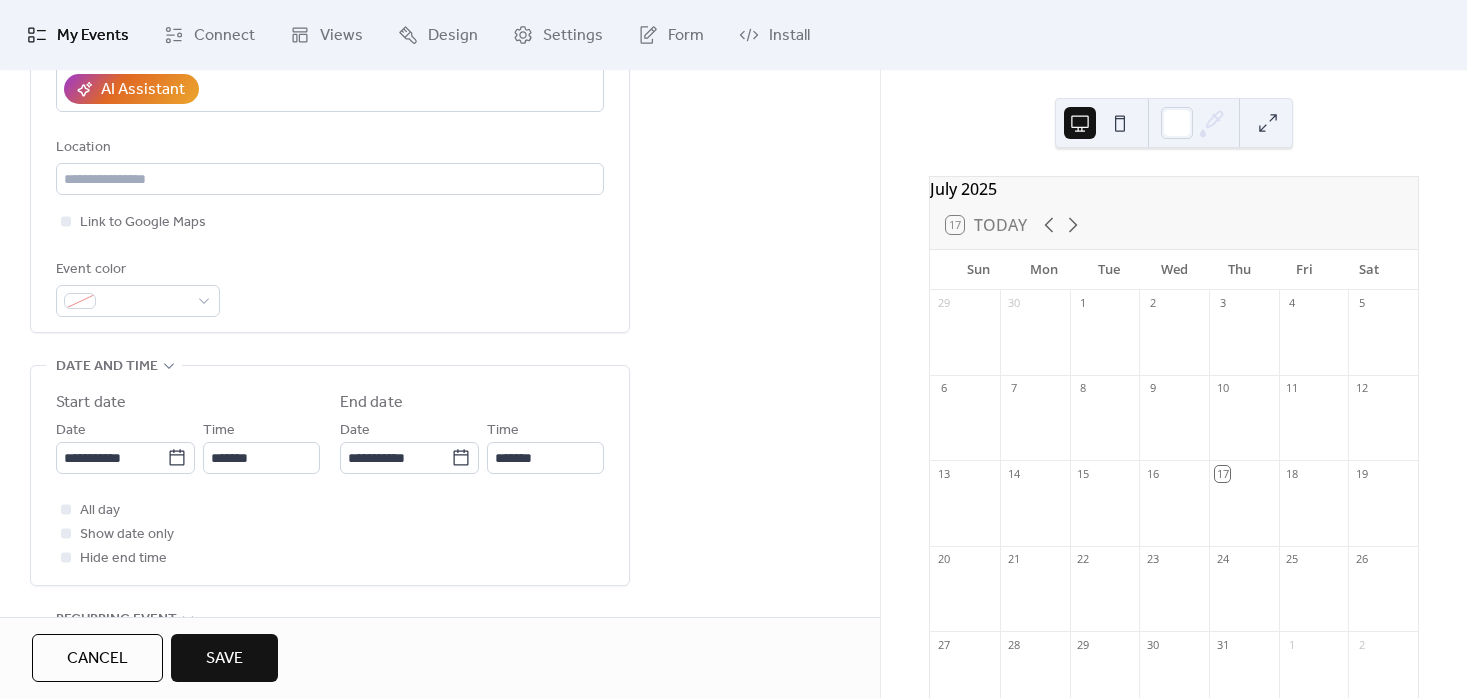 type on "*******" 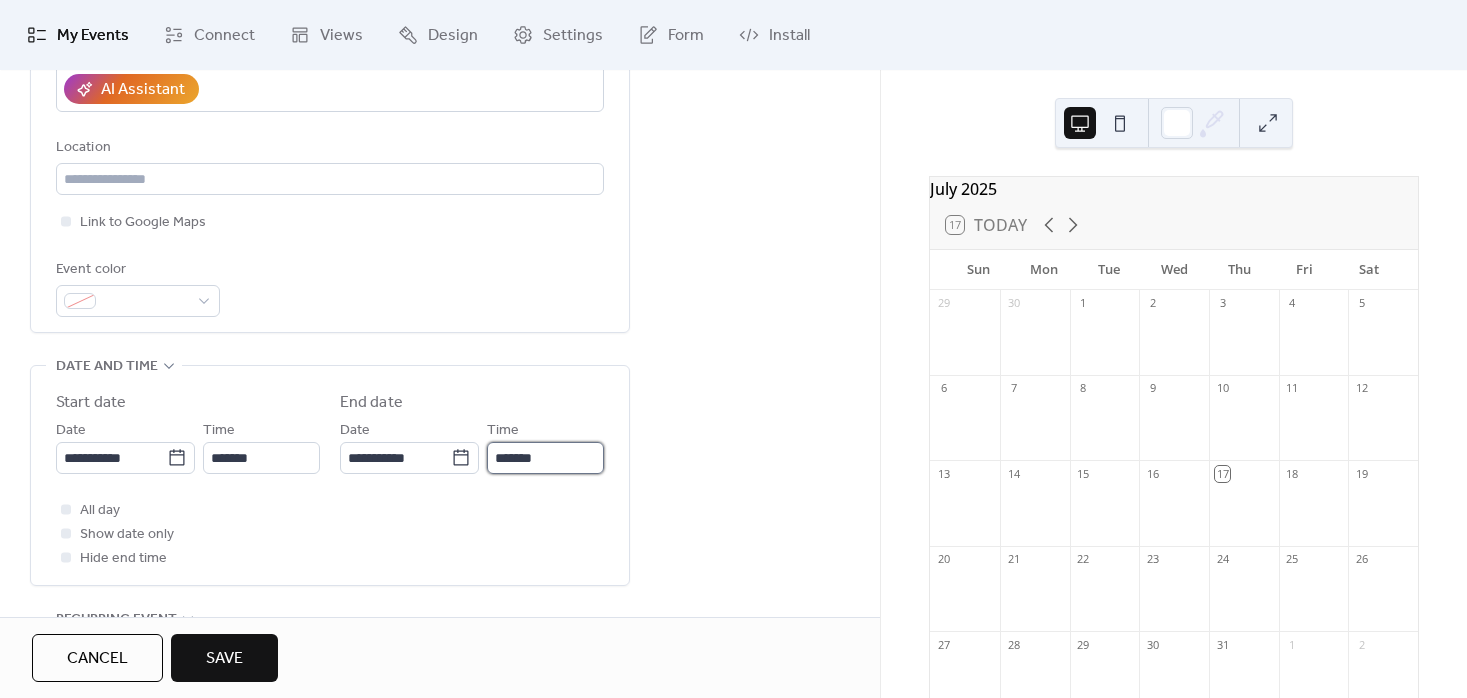 click on "*******" at bounding box center (545, 458) 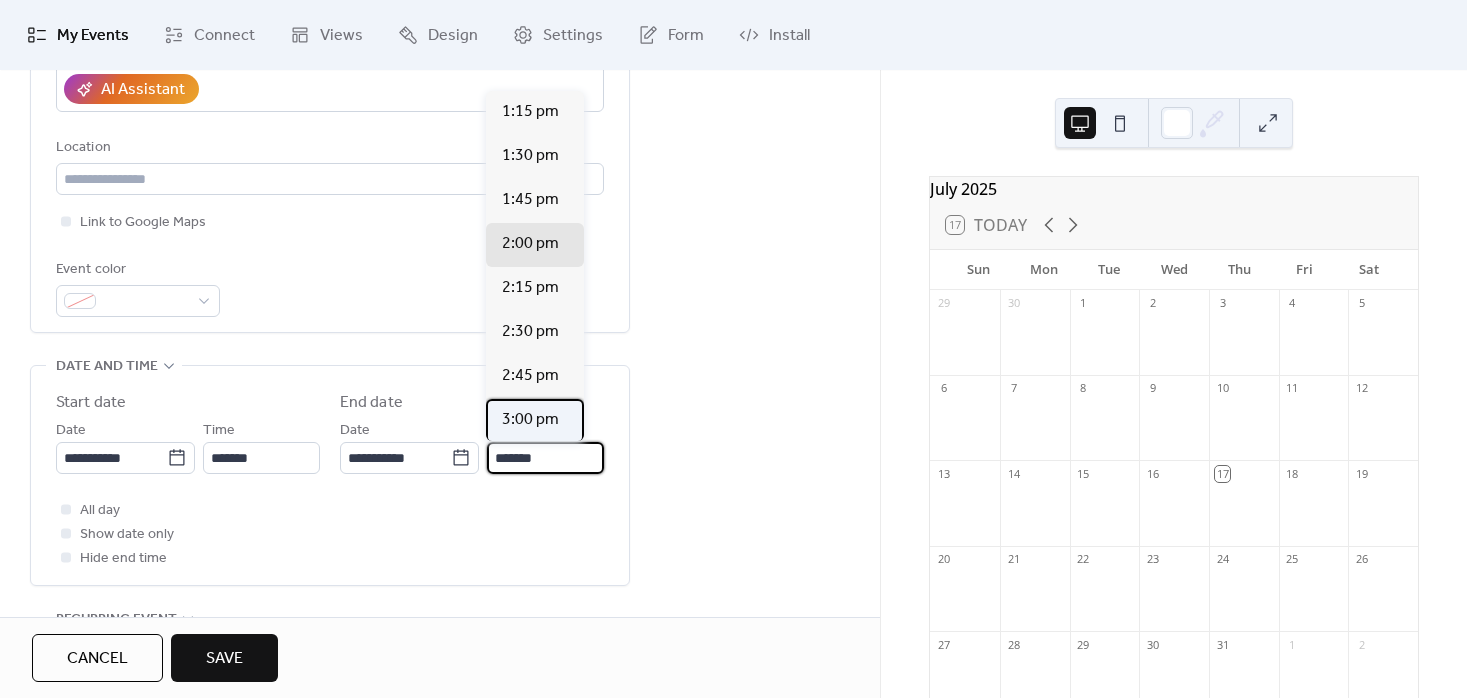 click on "3:00 pm" at bounding box center [530, 420] 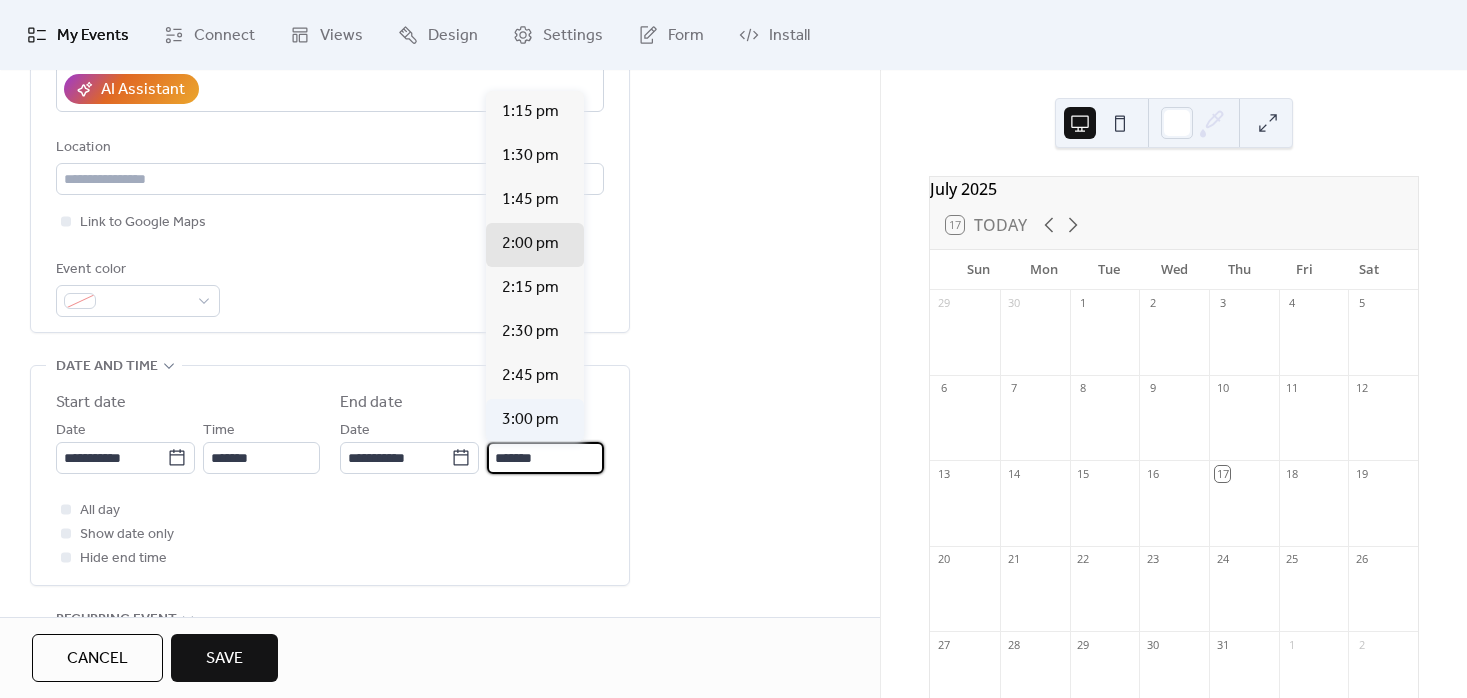 type on "*******" 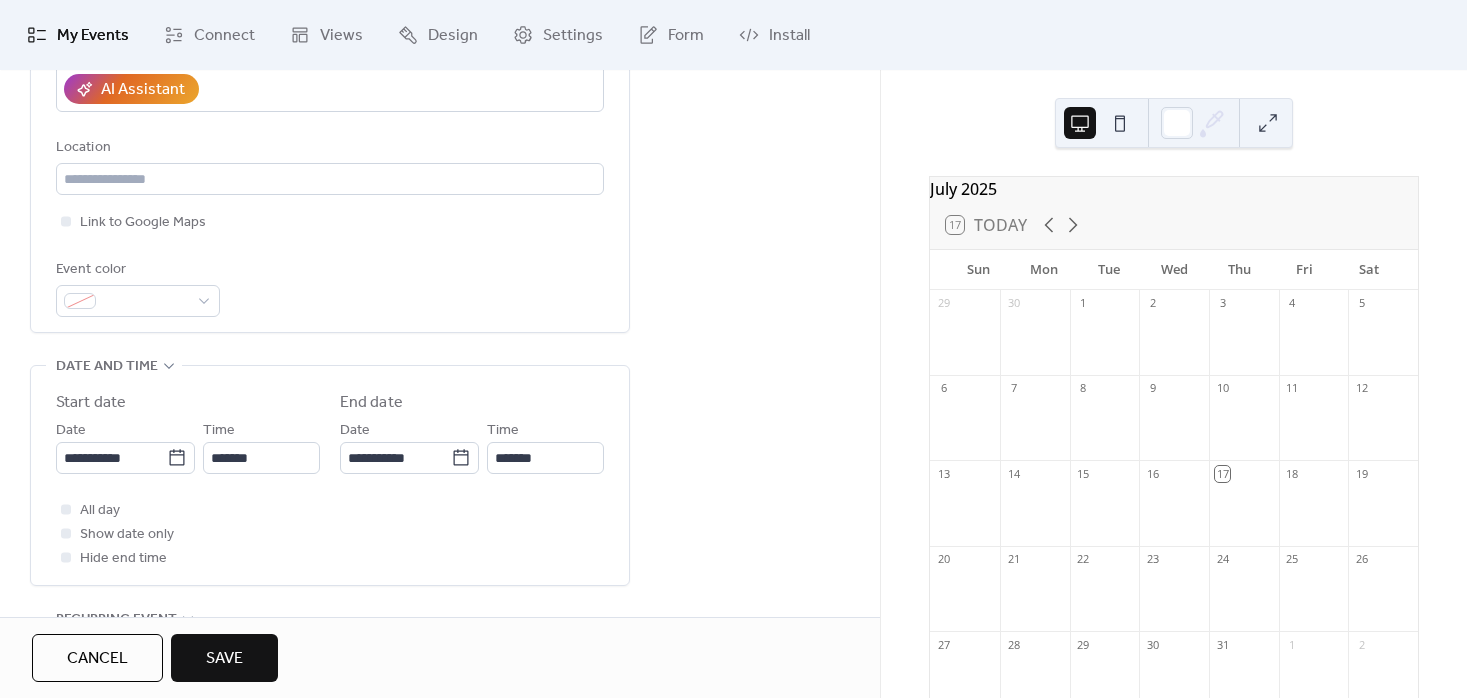 click on "**********" at bounding box center [440, 424] 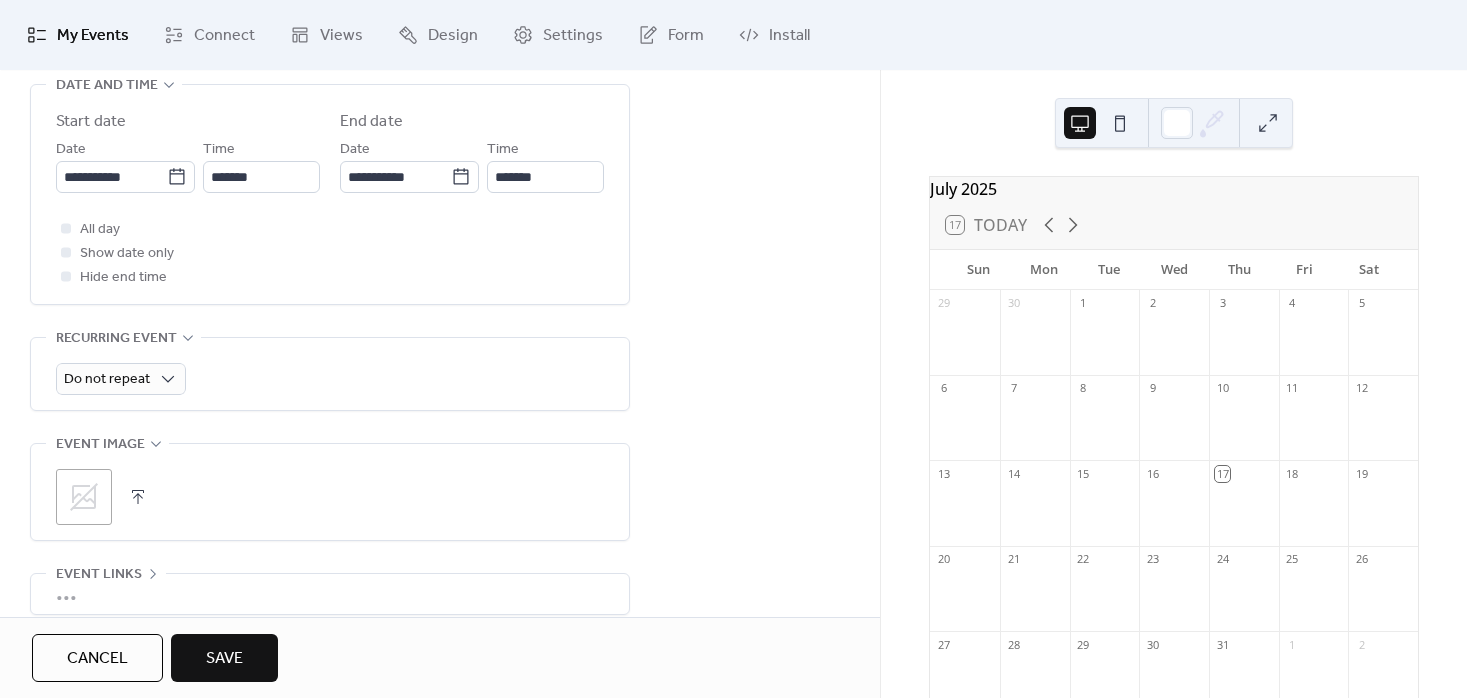 scroll, scrollTop: 680, scrollLeft: 0, axis: vertical 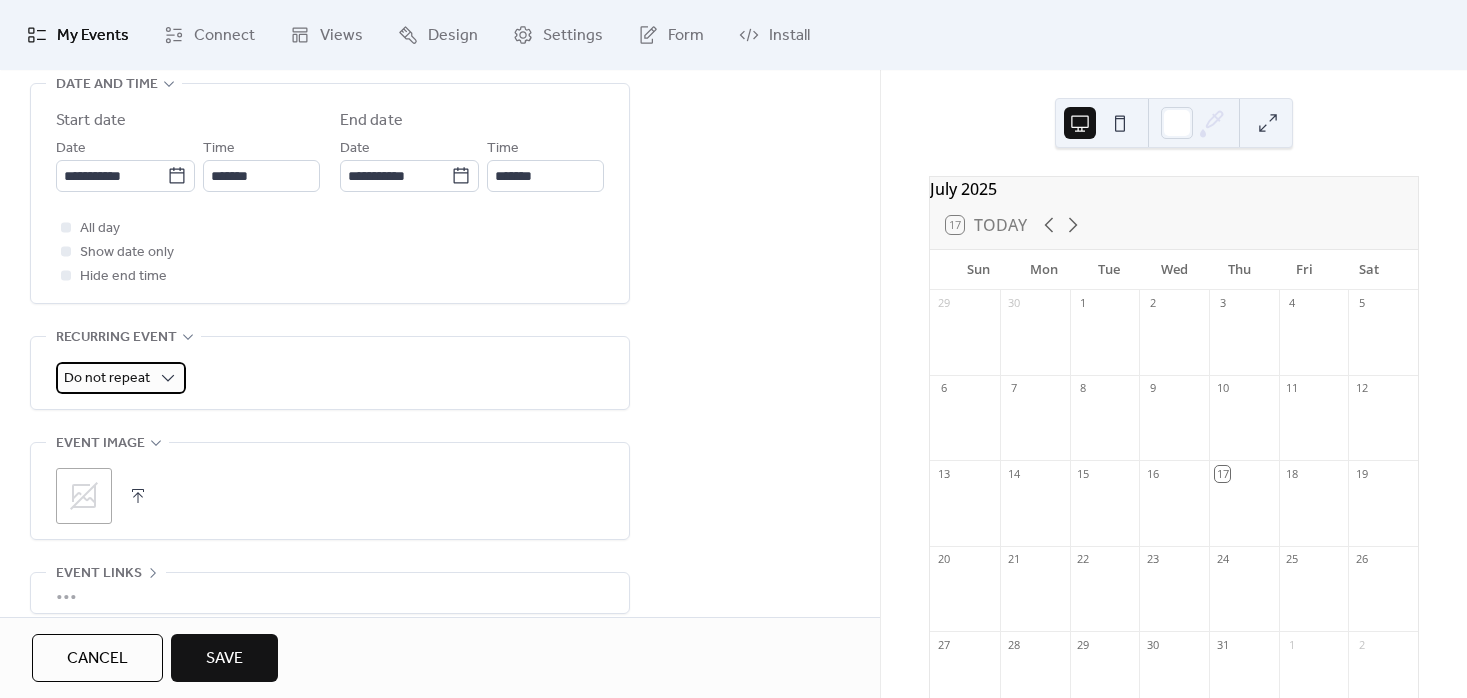 click on "Do not repeat" at bounding box center (121, 378) 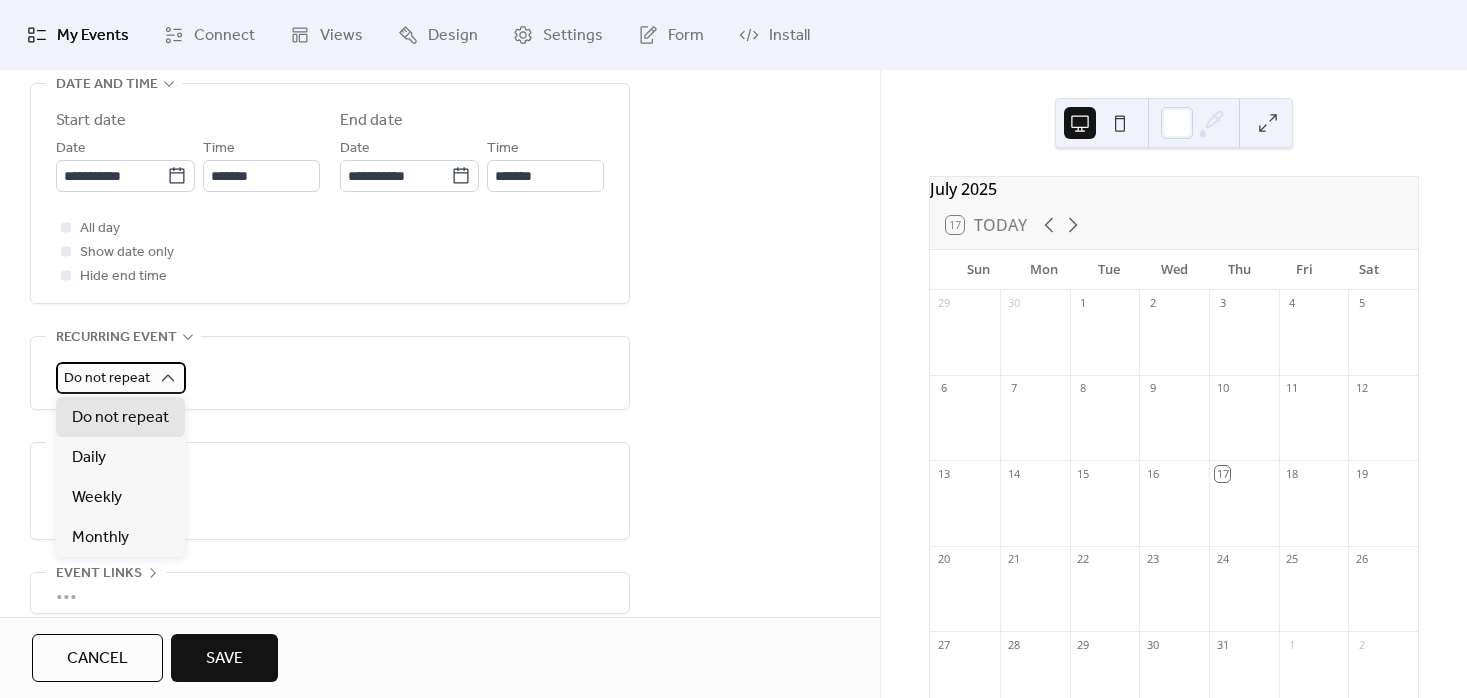 click on "Do not repeat" at bounding box center [121, 378] 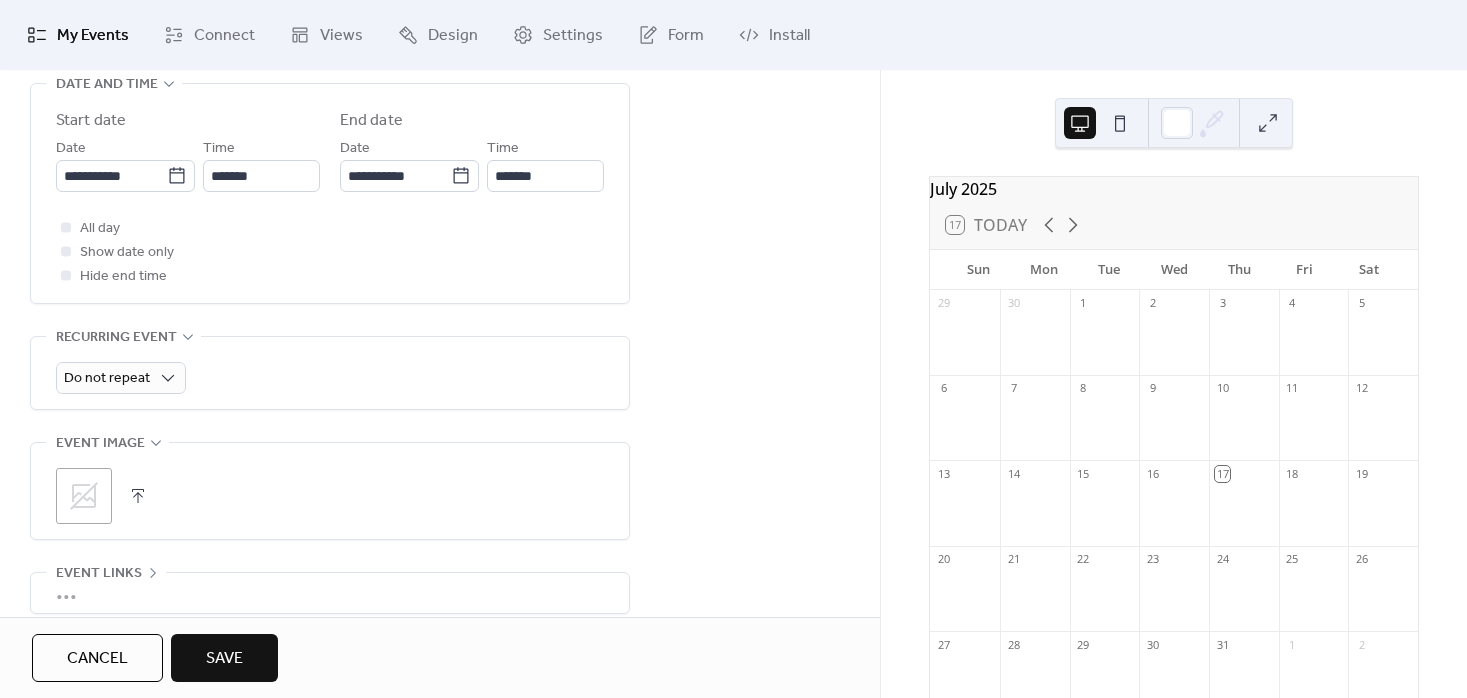 click on "Do not repeat" at bounding box center [330, 373] 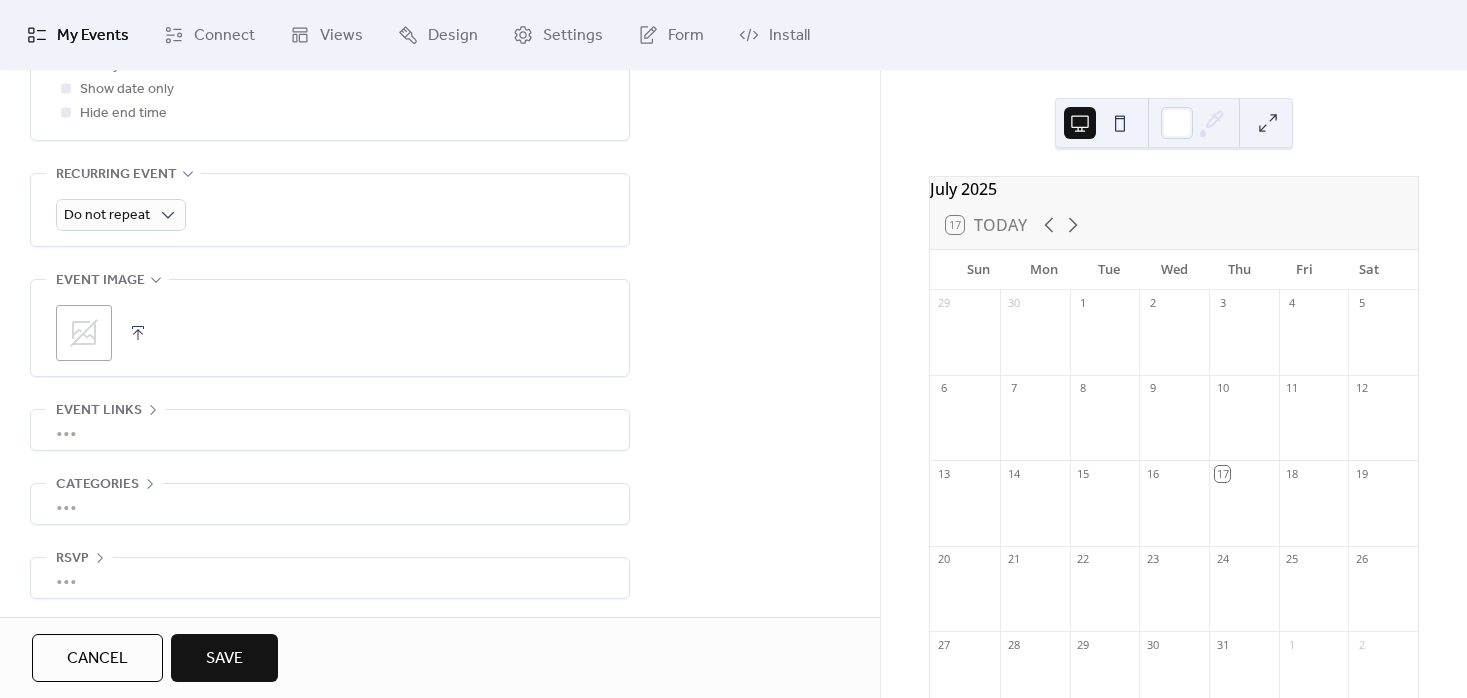scroll, scrollTop: 844, scrollLeft: 0, axis: vertical 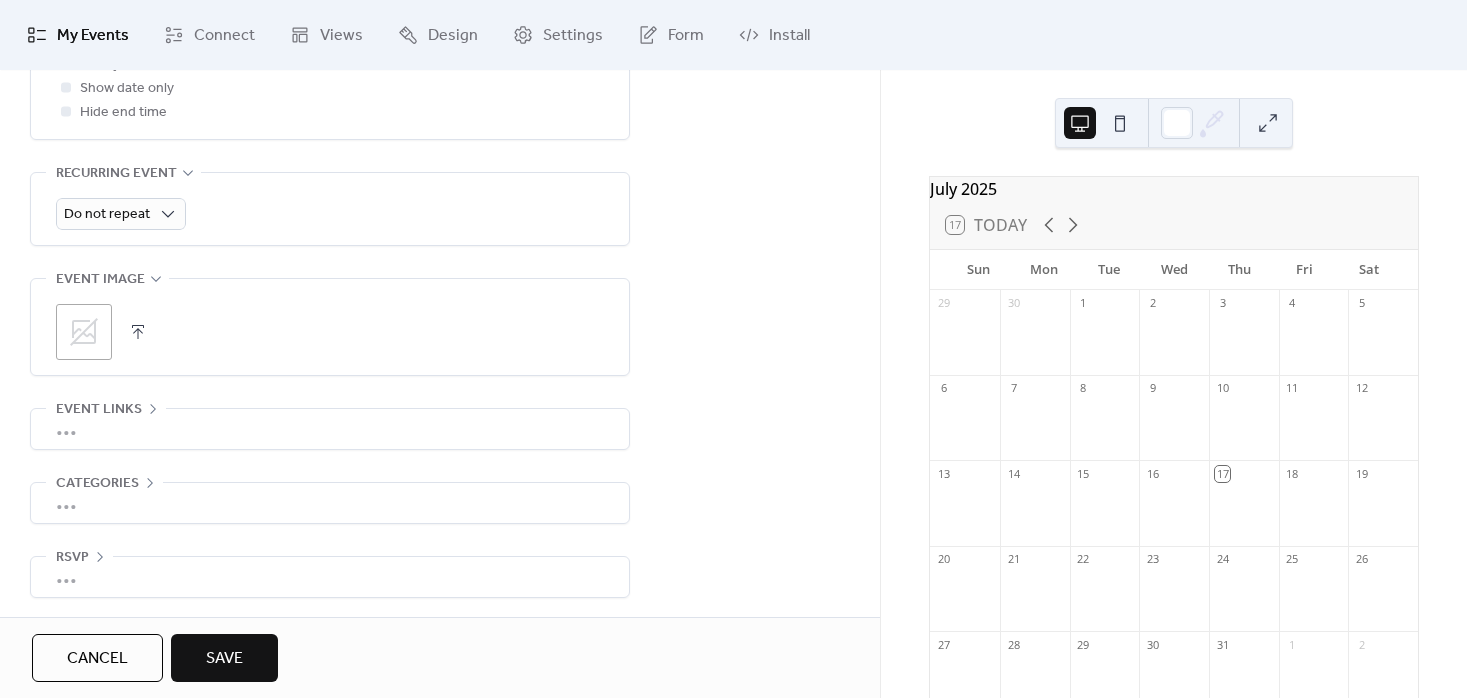 click 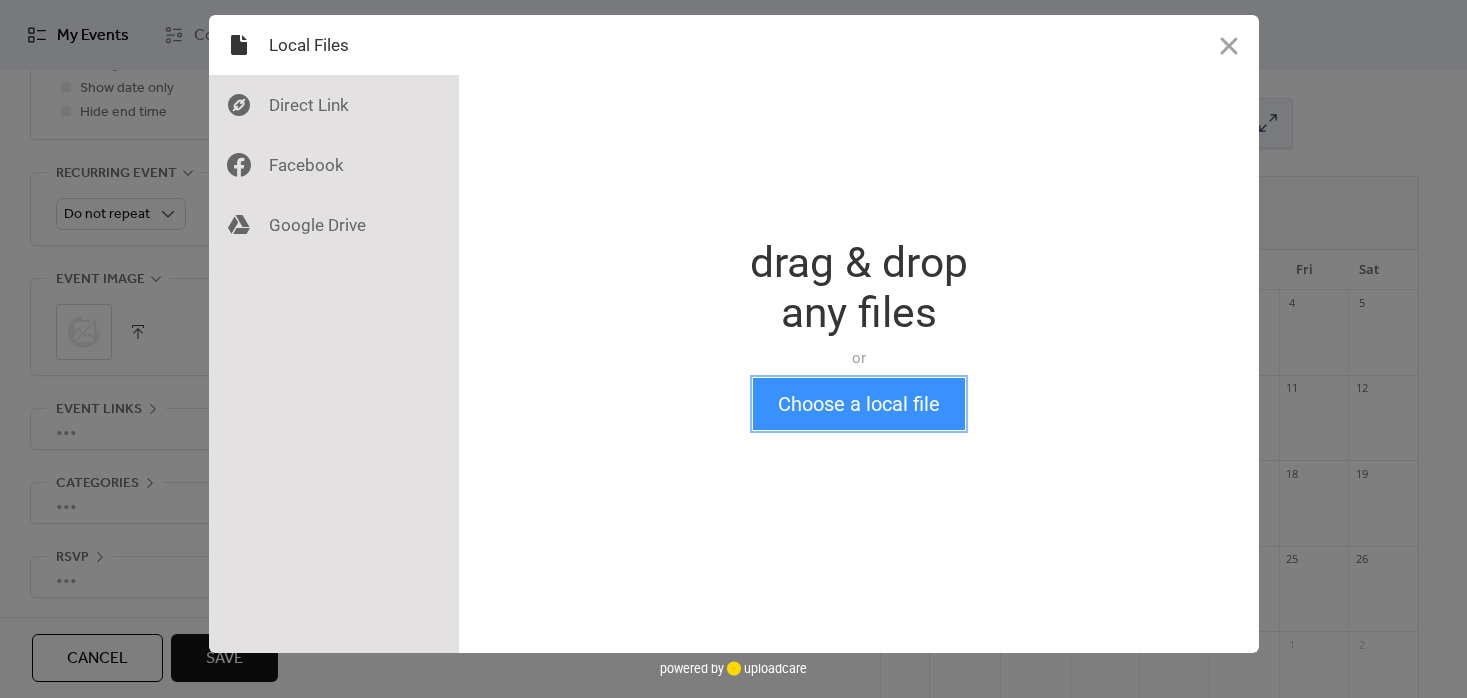 click on "Choose a local file" at bounding box center [859, 404] 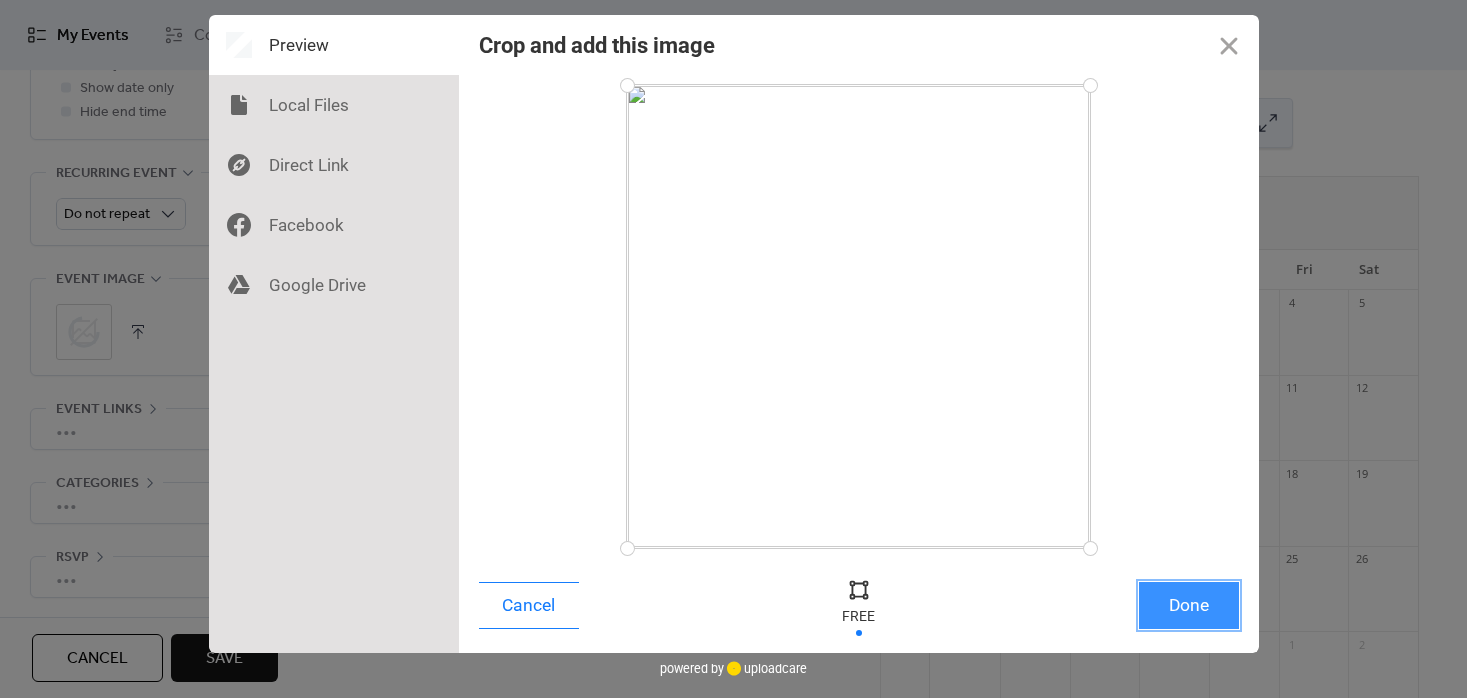 click on "Done" at bounding box center (1189, 605) 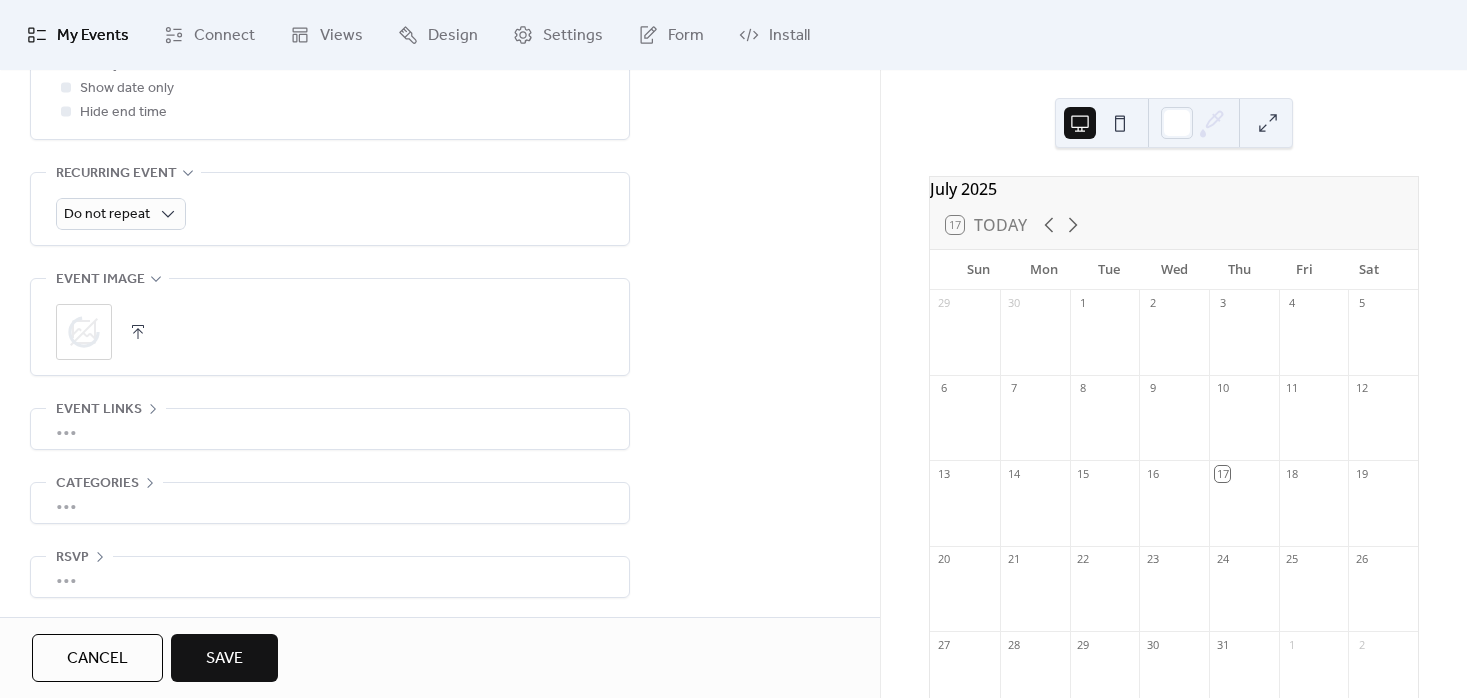 click on "•••" at bounding box center (330, 503) 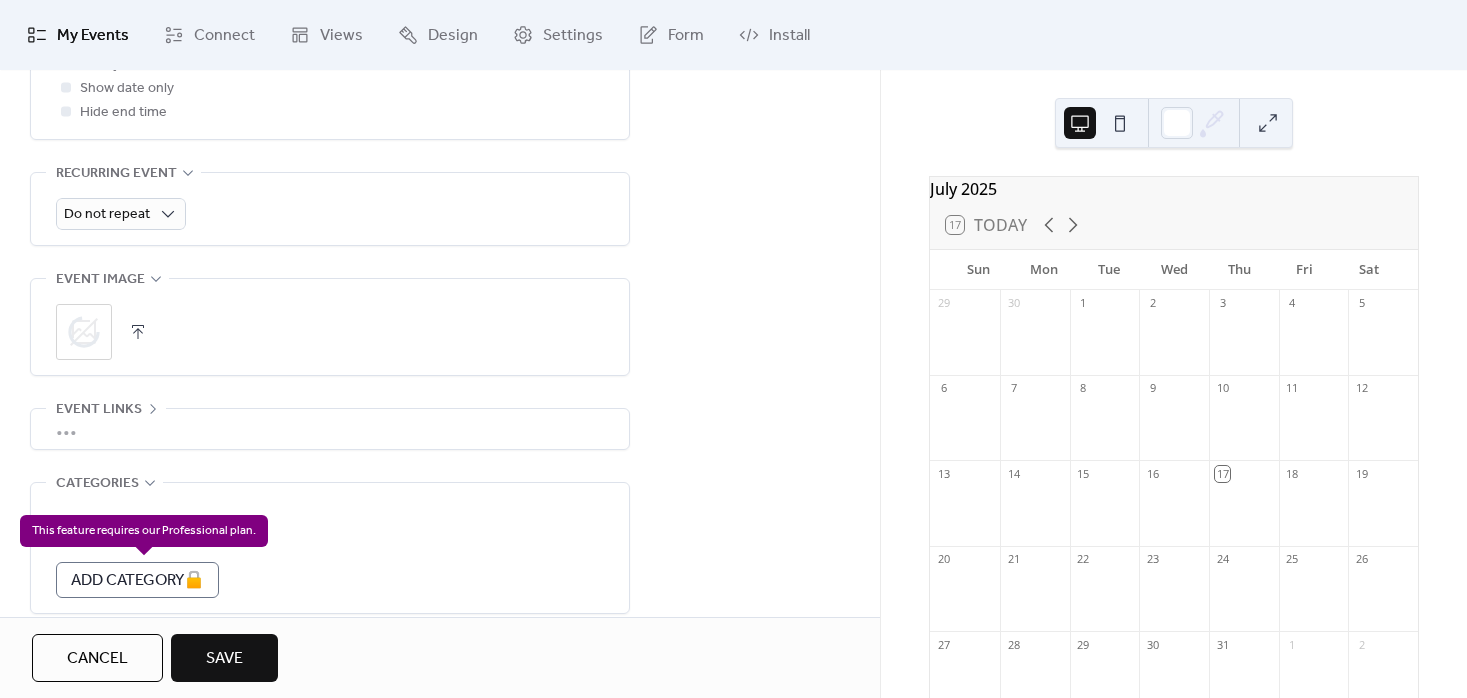 click on "Add Category  🔒" at bounding box center [137, 580] 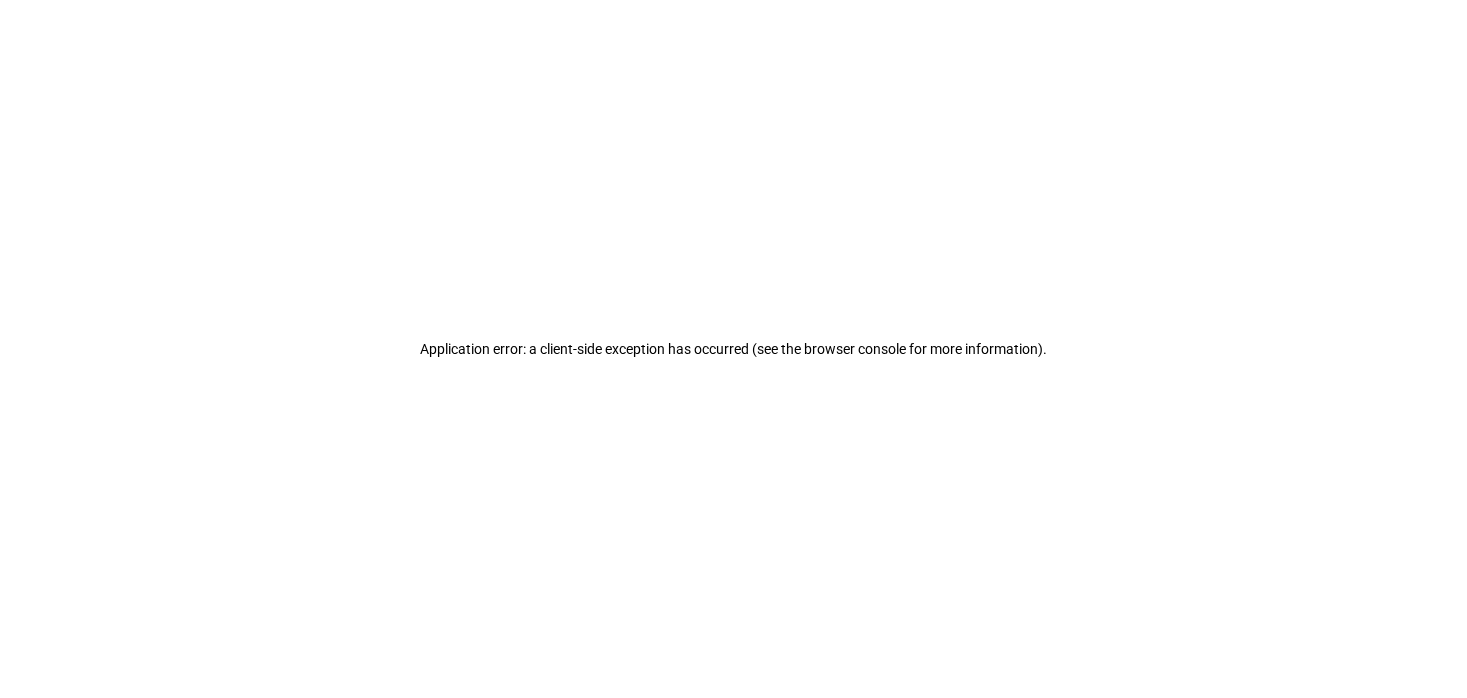click on "Application error: a client-side exception has occurred (see the browser console for more information) ." at bounding box center (733, 349) 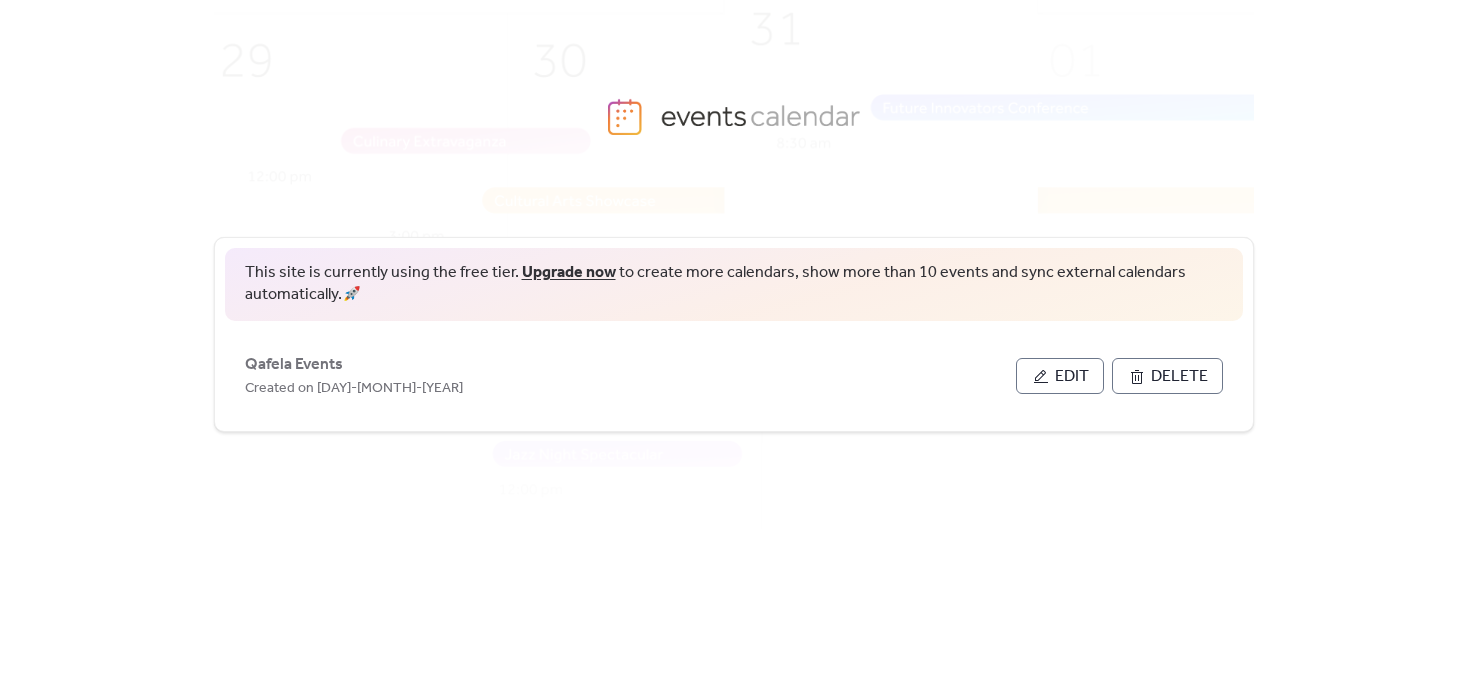 scroll, scrollTop: 0, scrollLeft: 0, axis: both 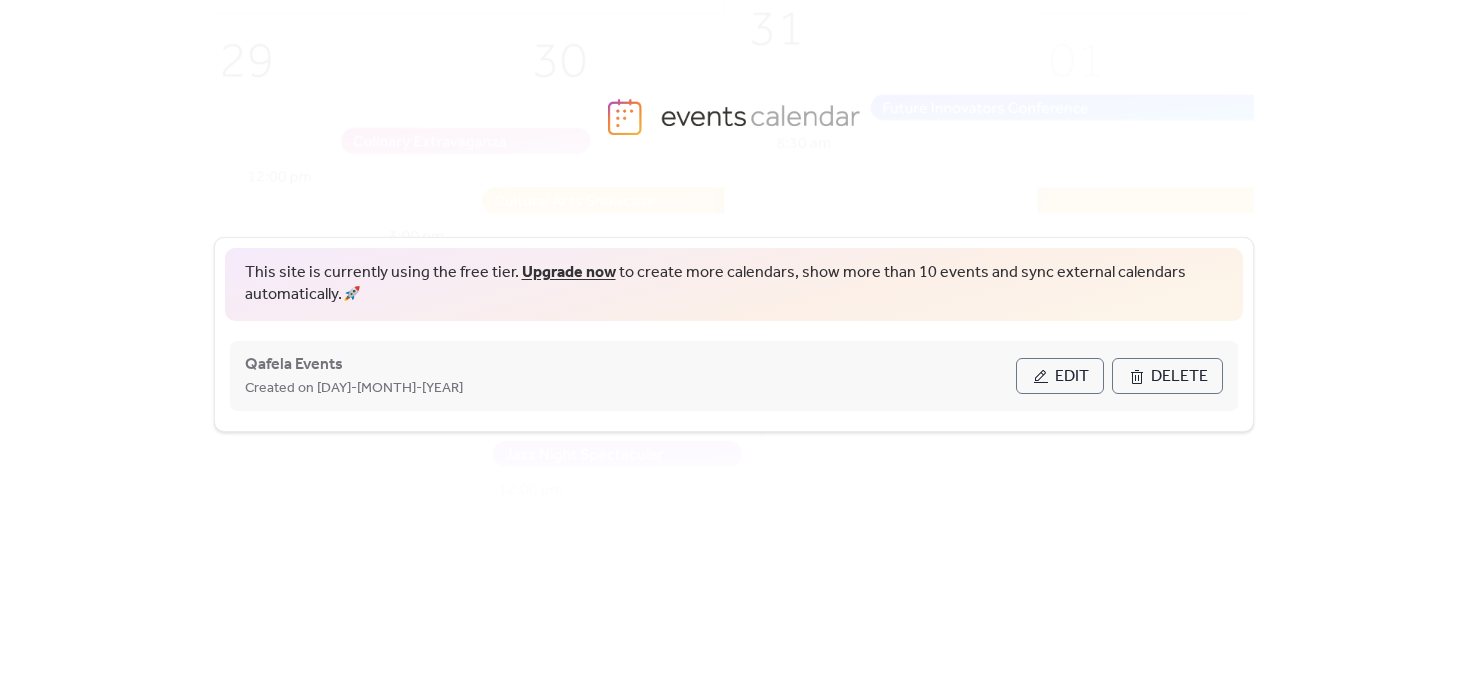 click on "Edit" at bounding box center (1060, 376) 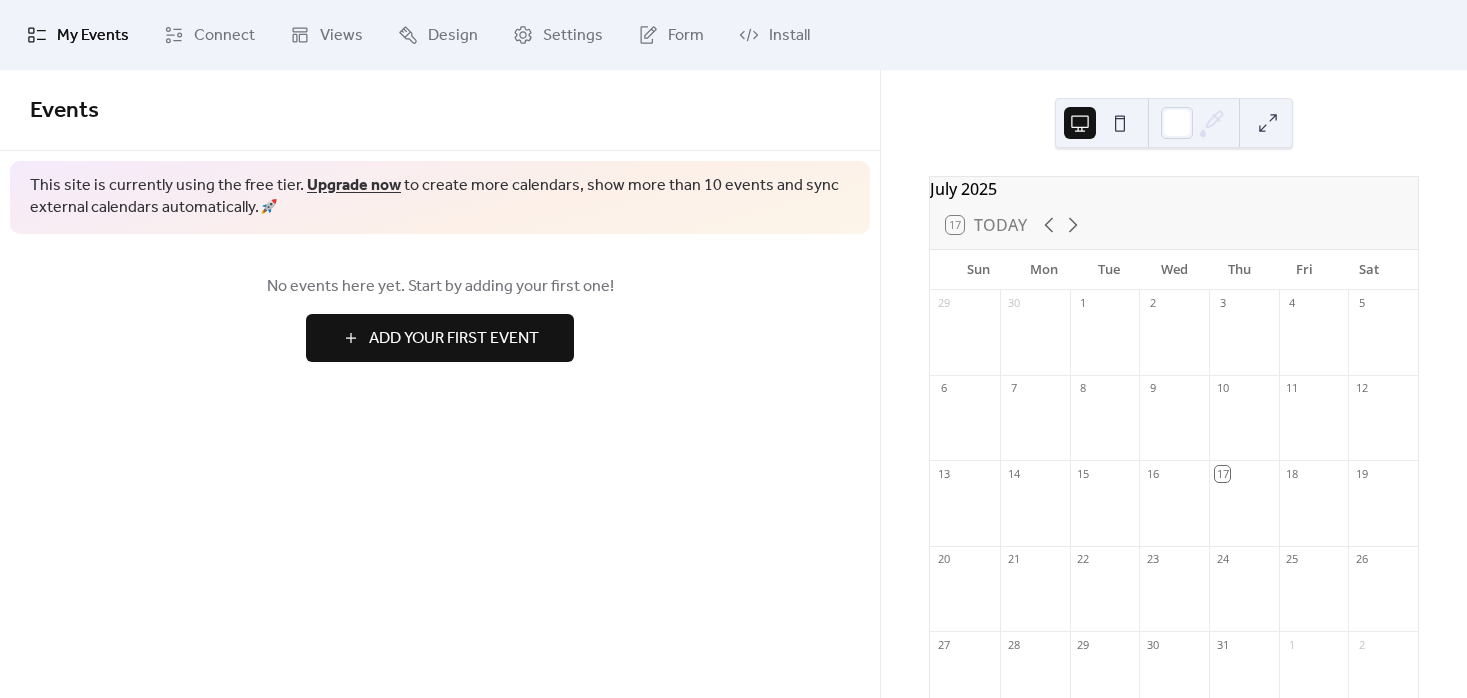 click on "Add Your First Event" at bounding box center [454, 339] 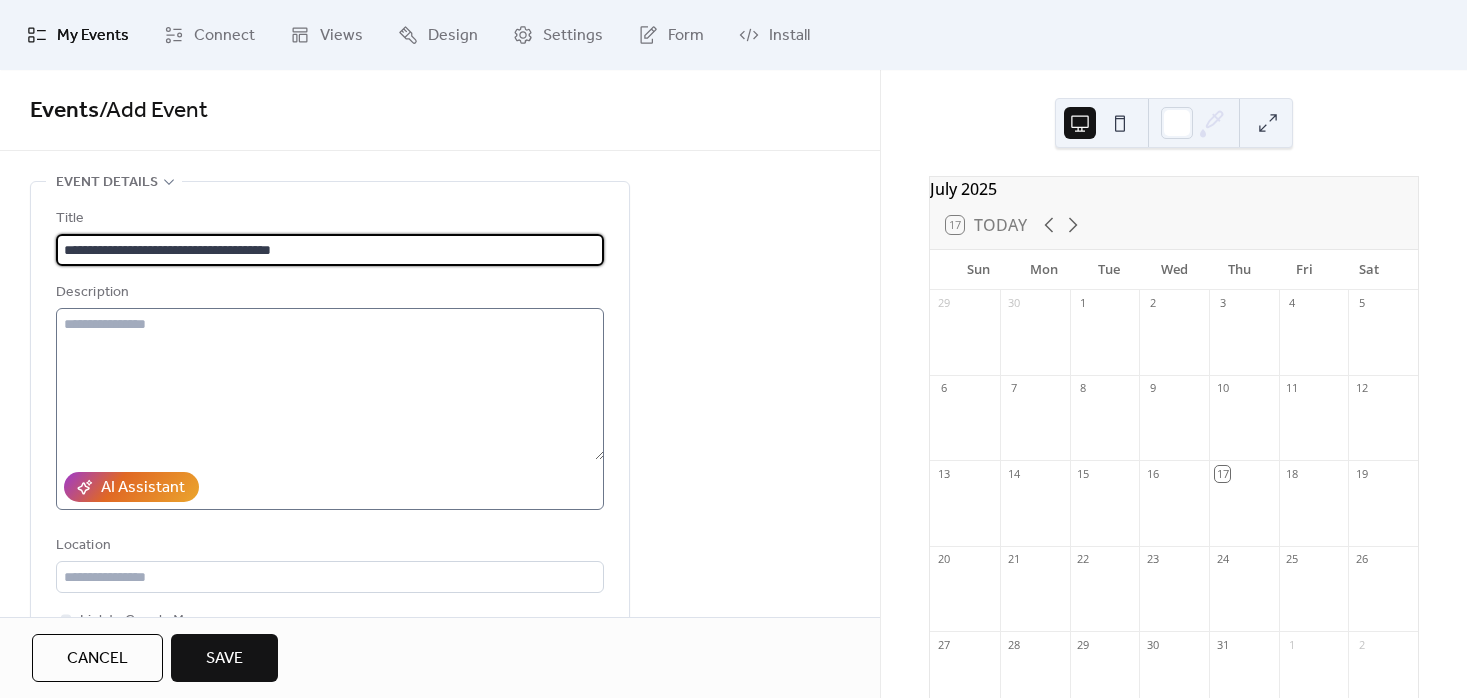 type on "**********" 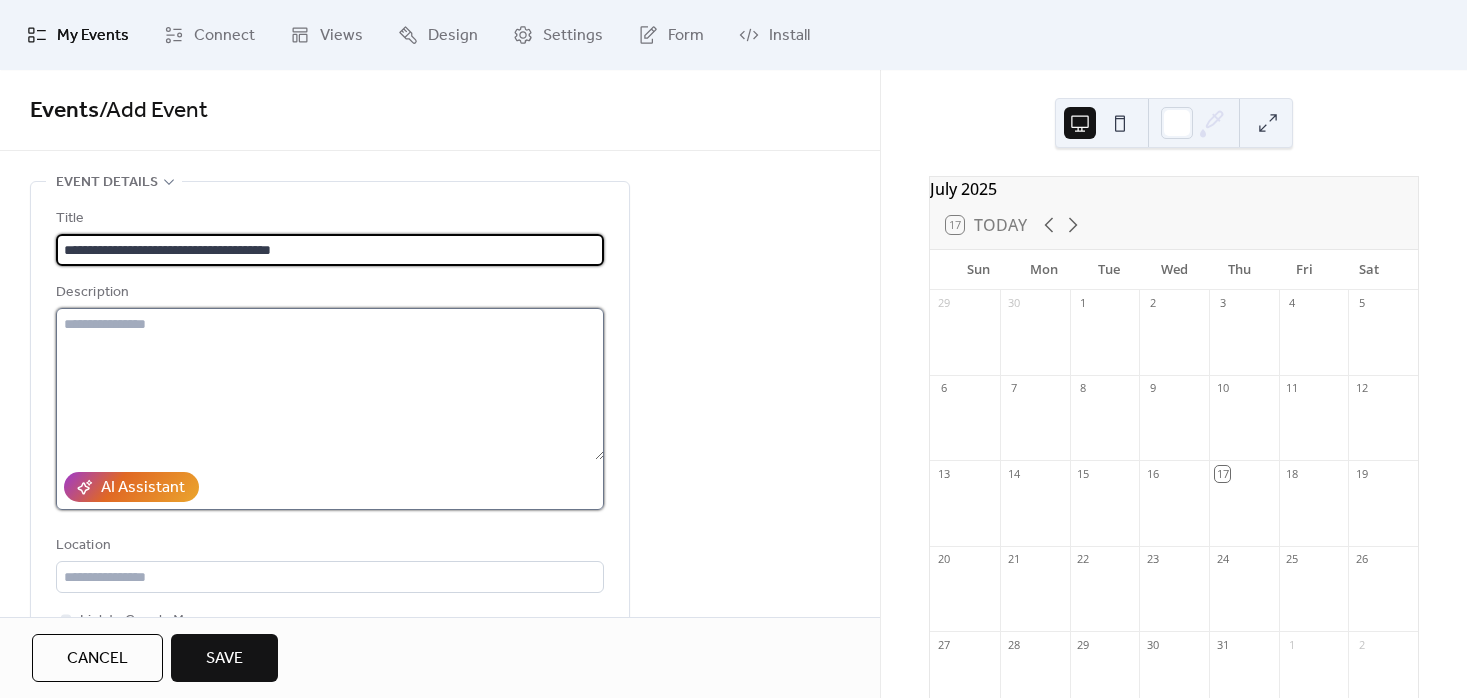 click at bounding box center (330, 384) 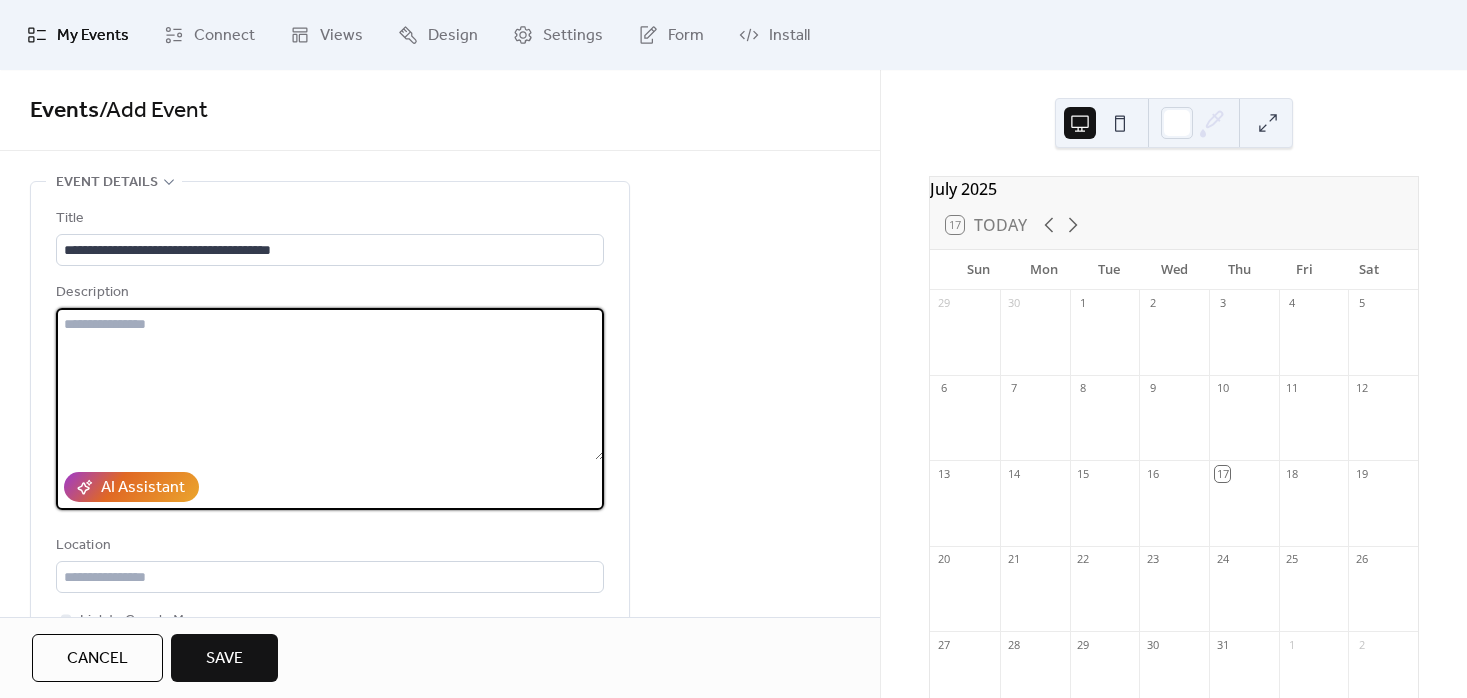 paste on "**********" 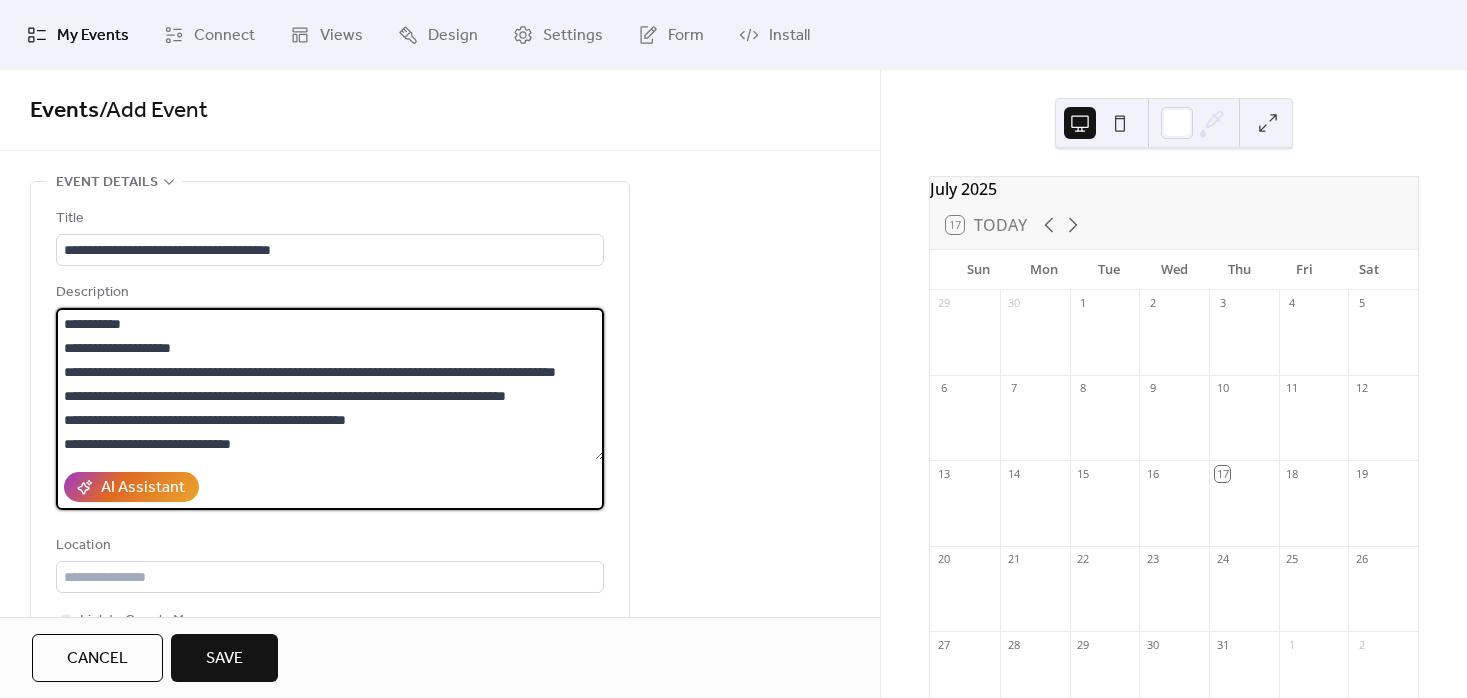 scroll, scrollTop: 549, scrollLeft: 0, axis: vertical 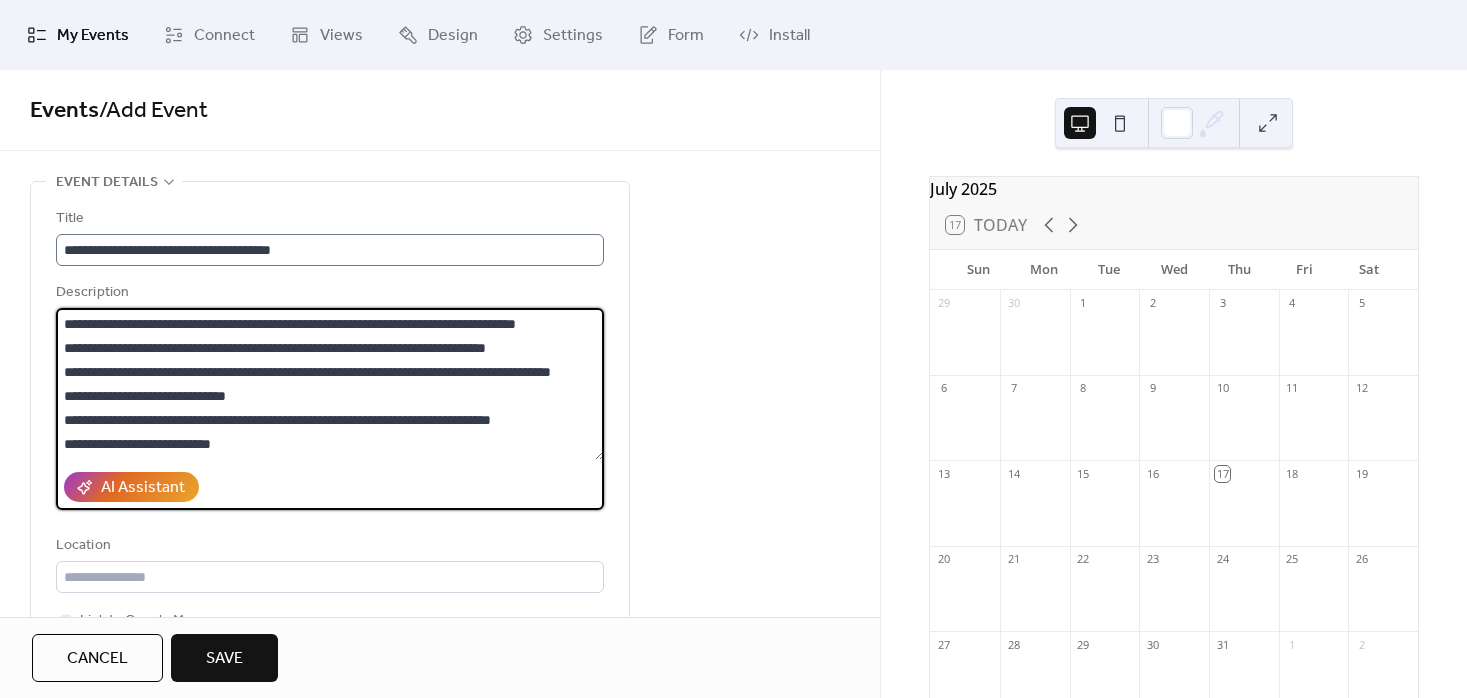 type on "**********" 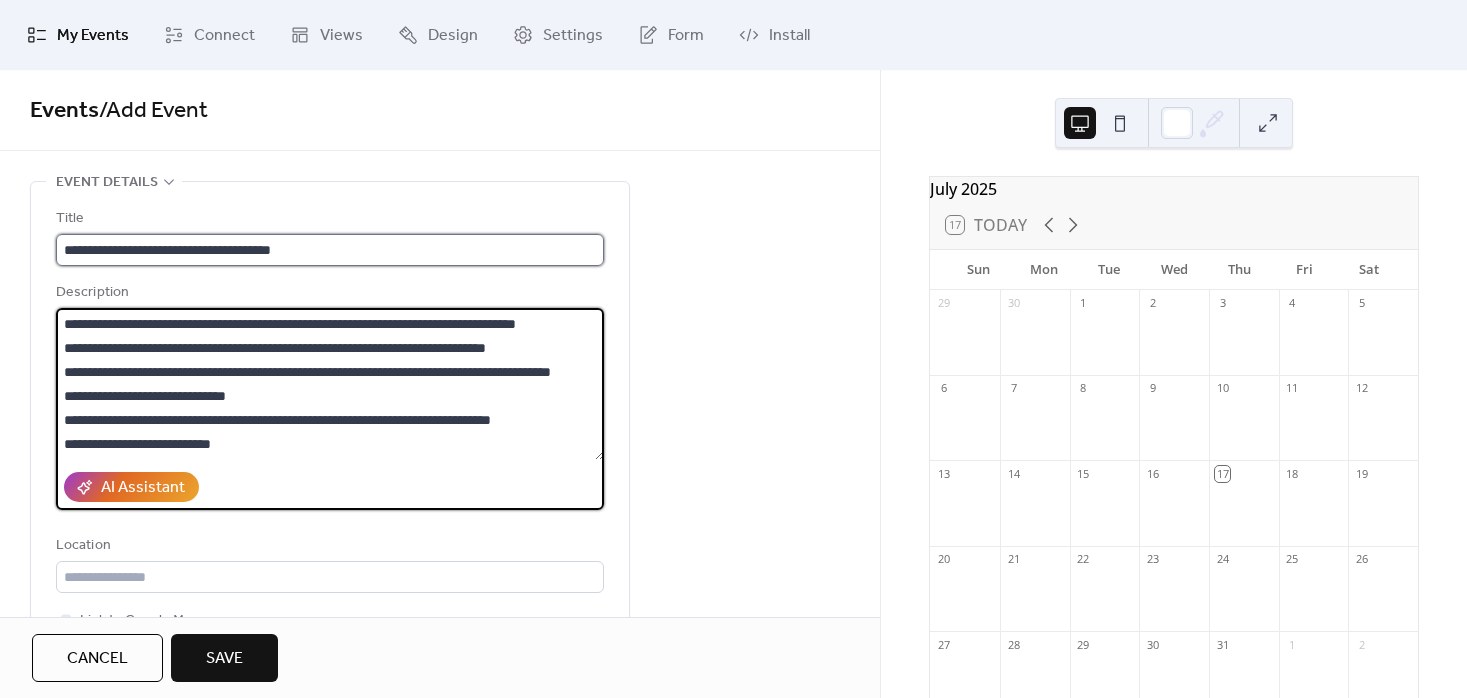 click on "**********" at bounding box center (330, 250) 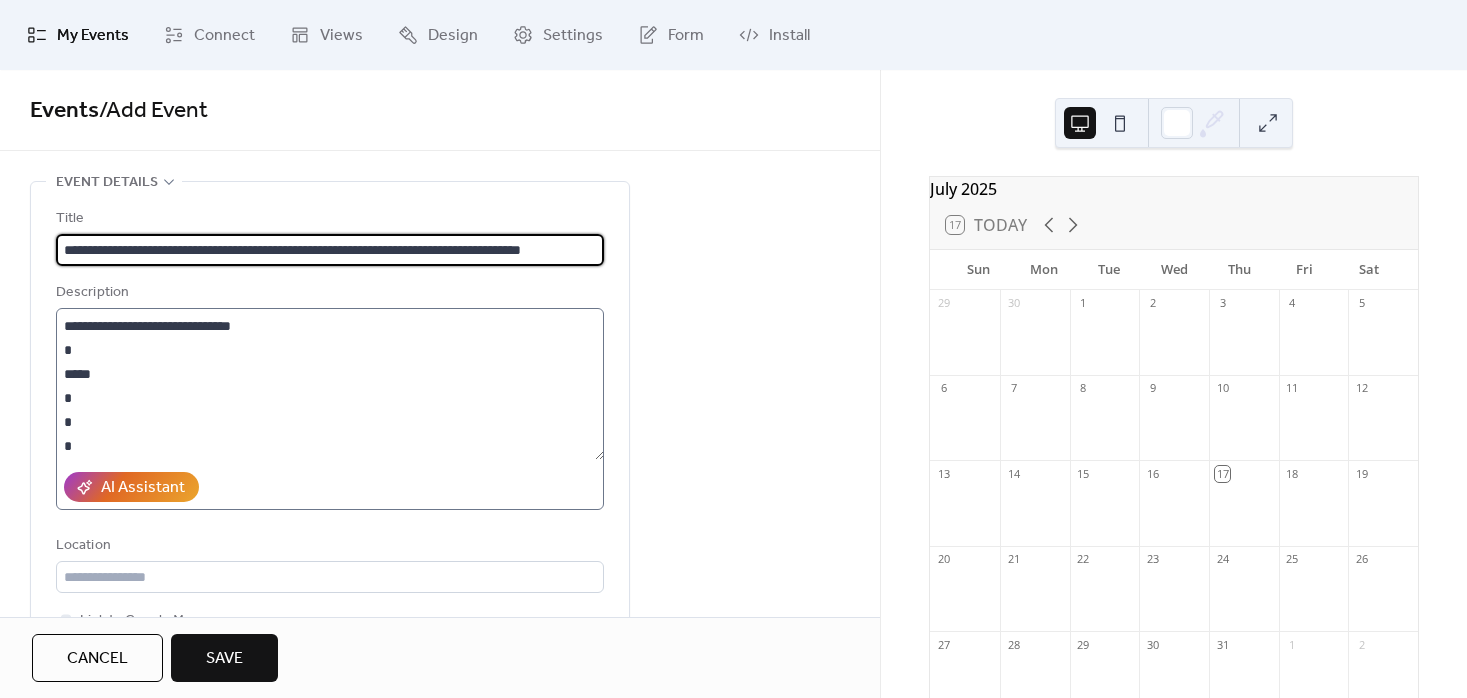 scroll, scrollTop: 110, scrollLeft: 0, axis: vertical 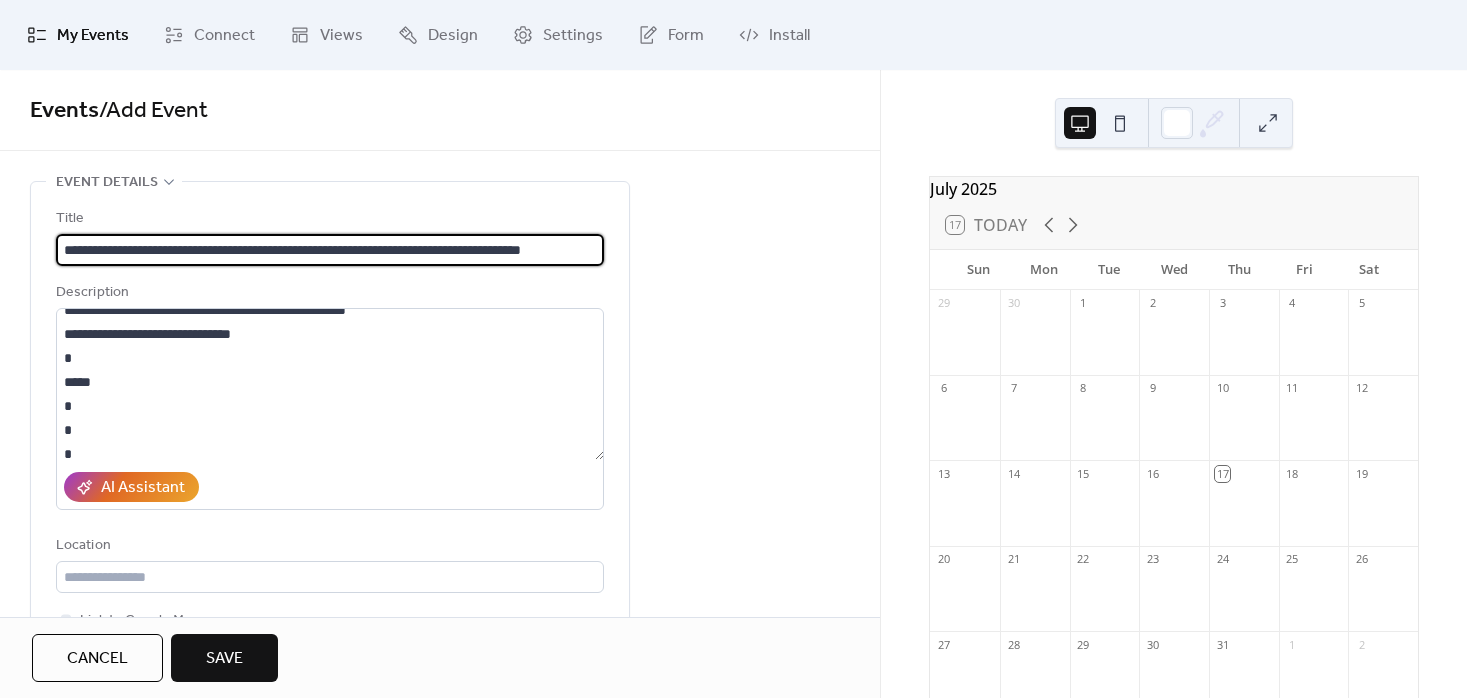 type on "**********" 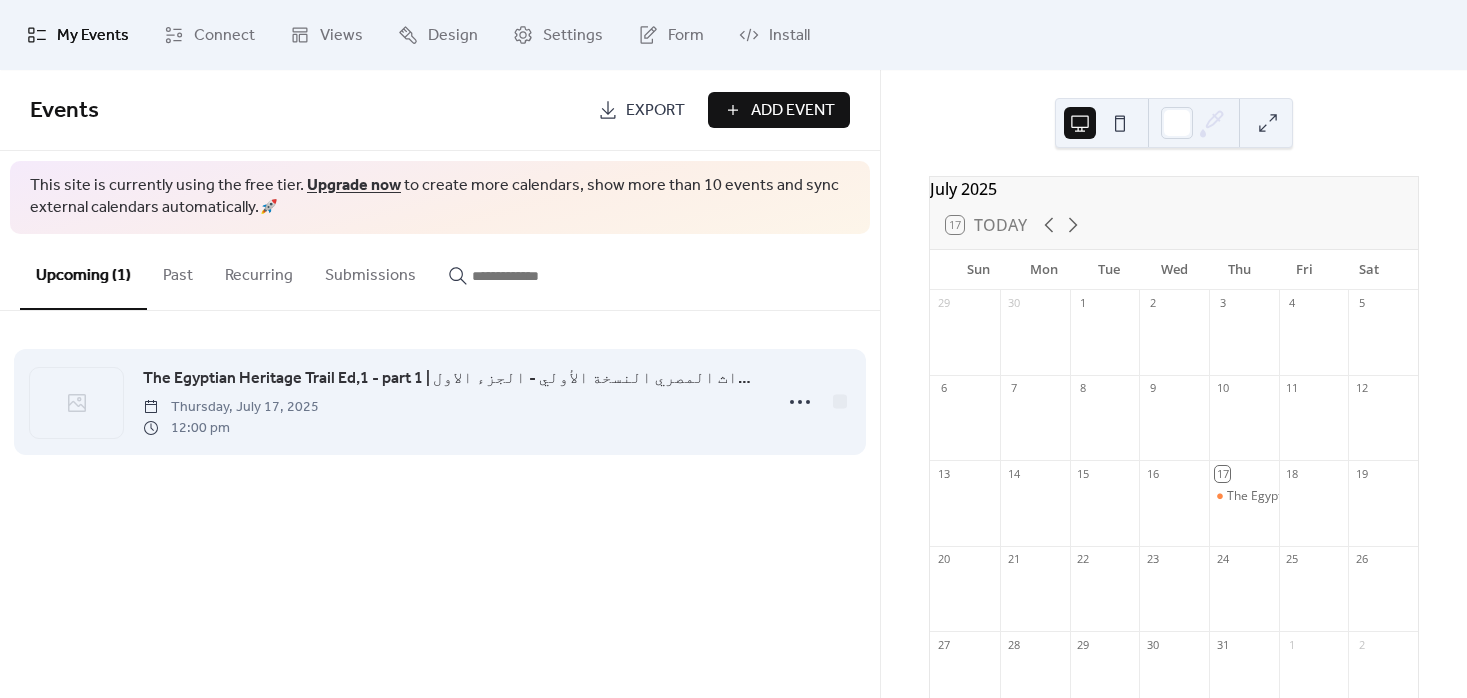click on "The Egyptian Heritage Trail Ed,1 - part 1 | مسار التراث المصري النسخة الأولي - الجزء الاول  Thursday, July 17, 2025 12:00 pm" at bounding box center [451, 402] 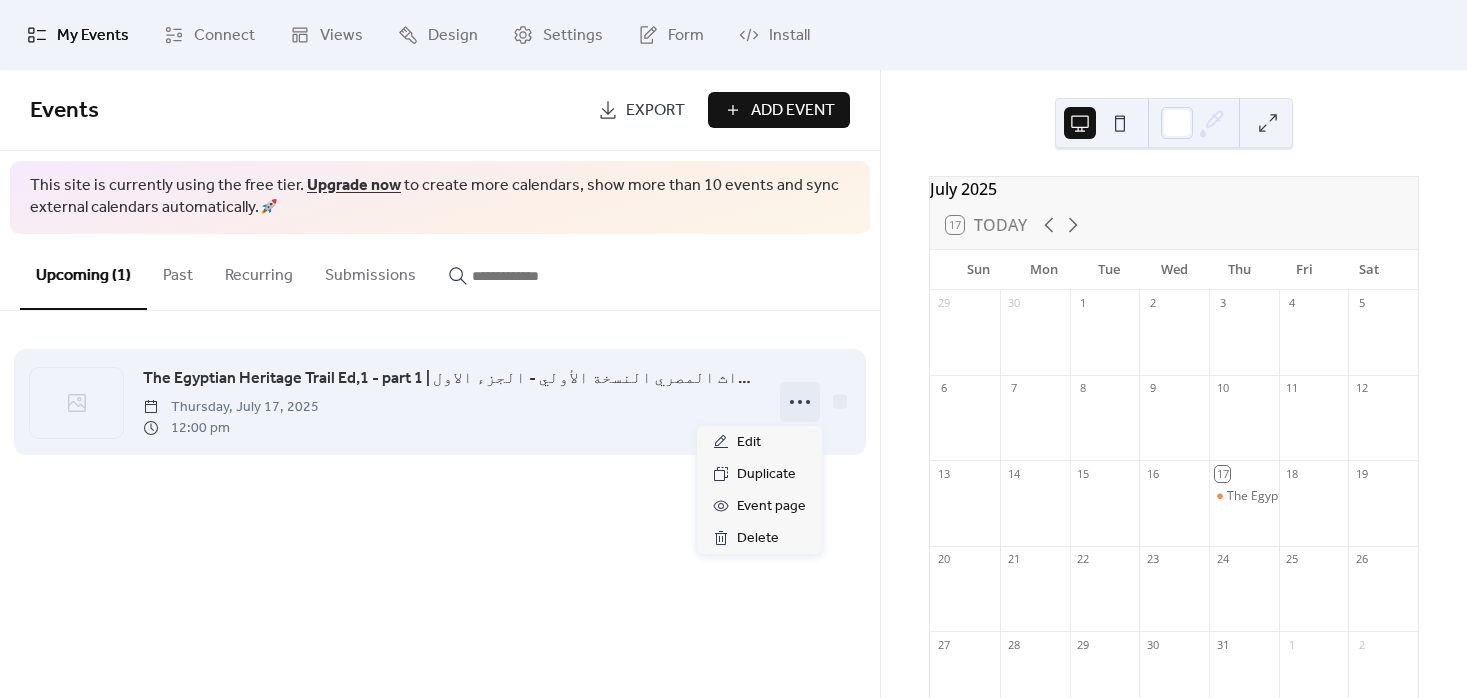 click 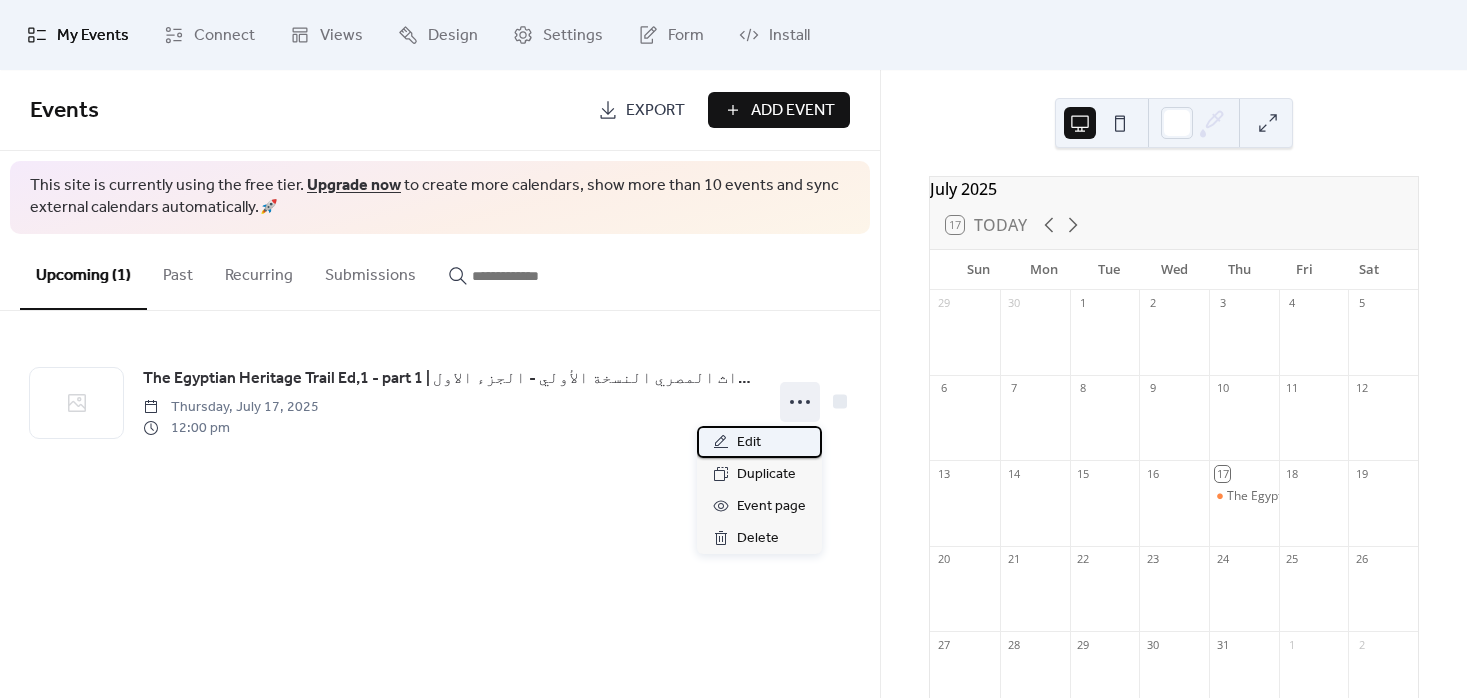 click on "Edit" at bounding box center (759, 442) 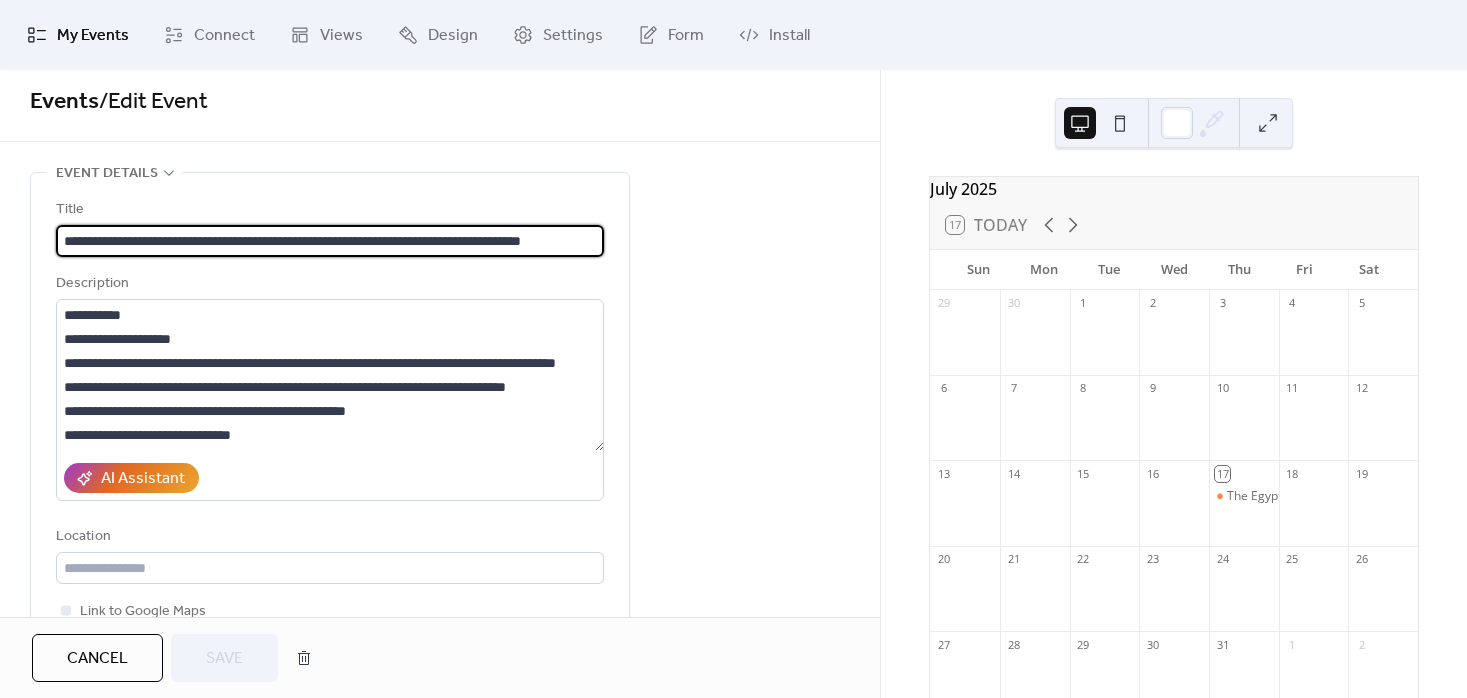 scroll, scrollTop: 0, scrollLeft: 0, axis: both 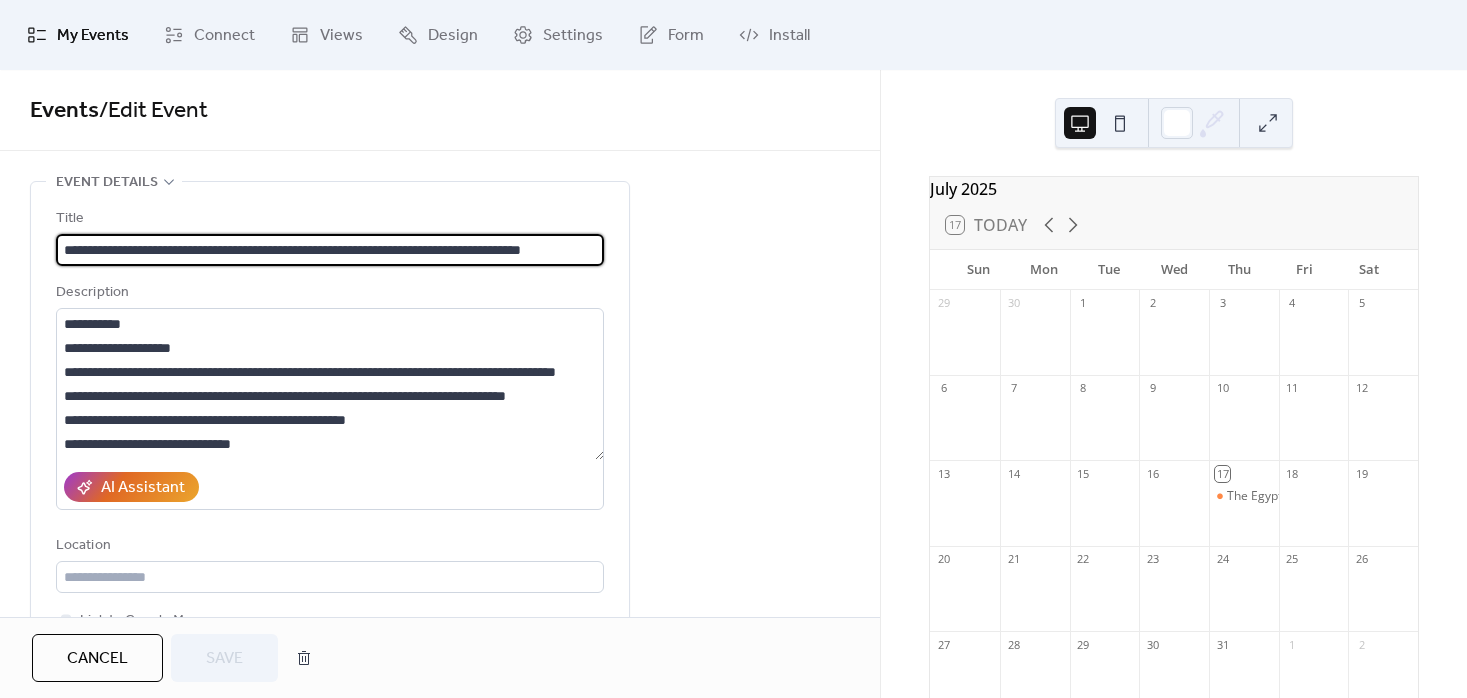 click on "Cancel" at bounding box center [97, 658] 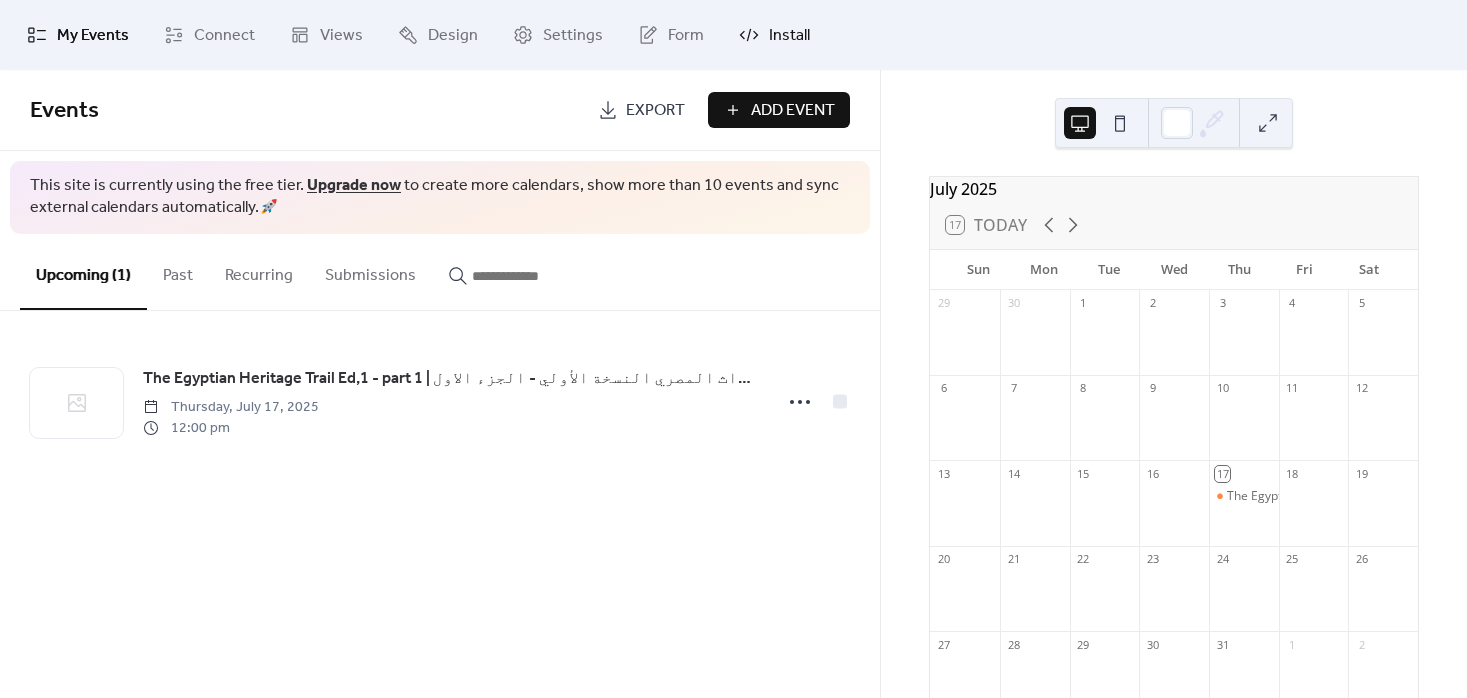 click on "Install" at bounding box center (789, 36) 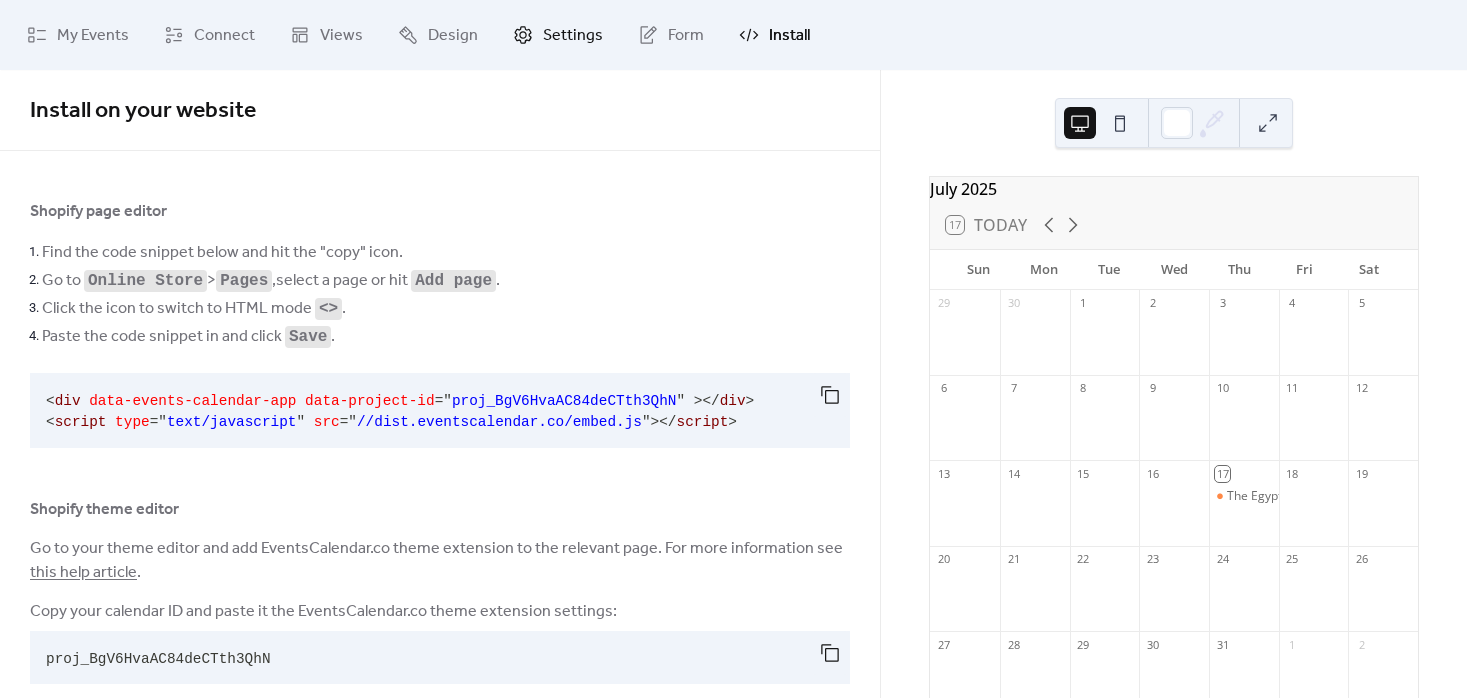 click on "Settings" at bounding box center (573, 36) 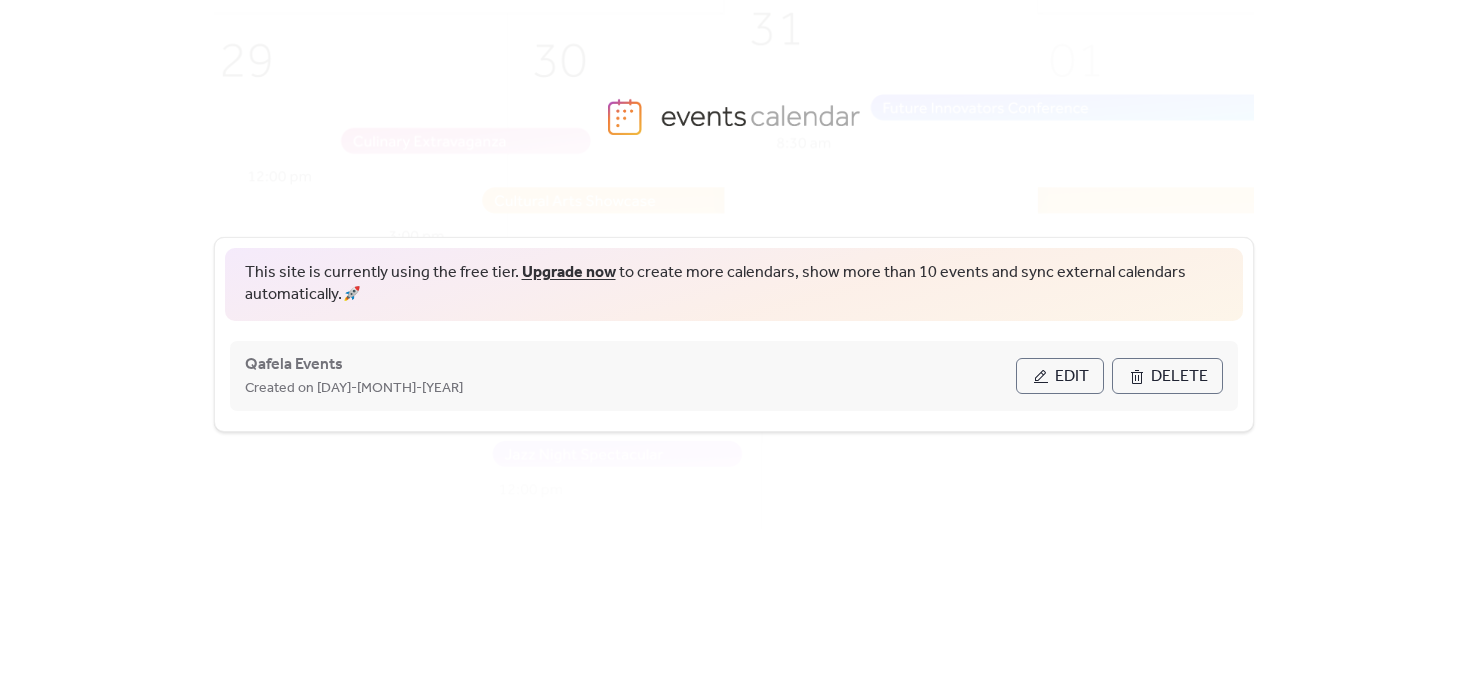 click on "Edit" at bounding box center (1072, 377) 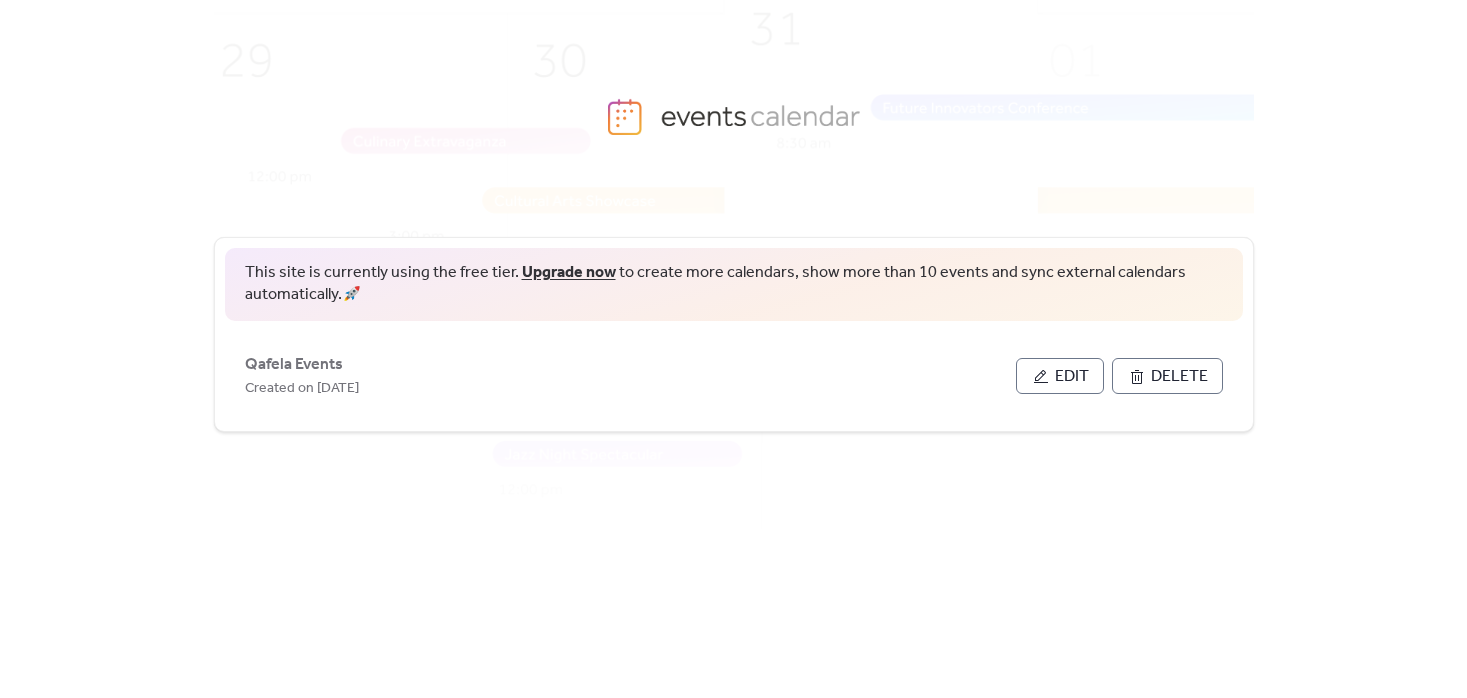 scroll, scrollTop: 0, scrollLeft: 0, axis: both 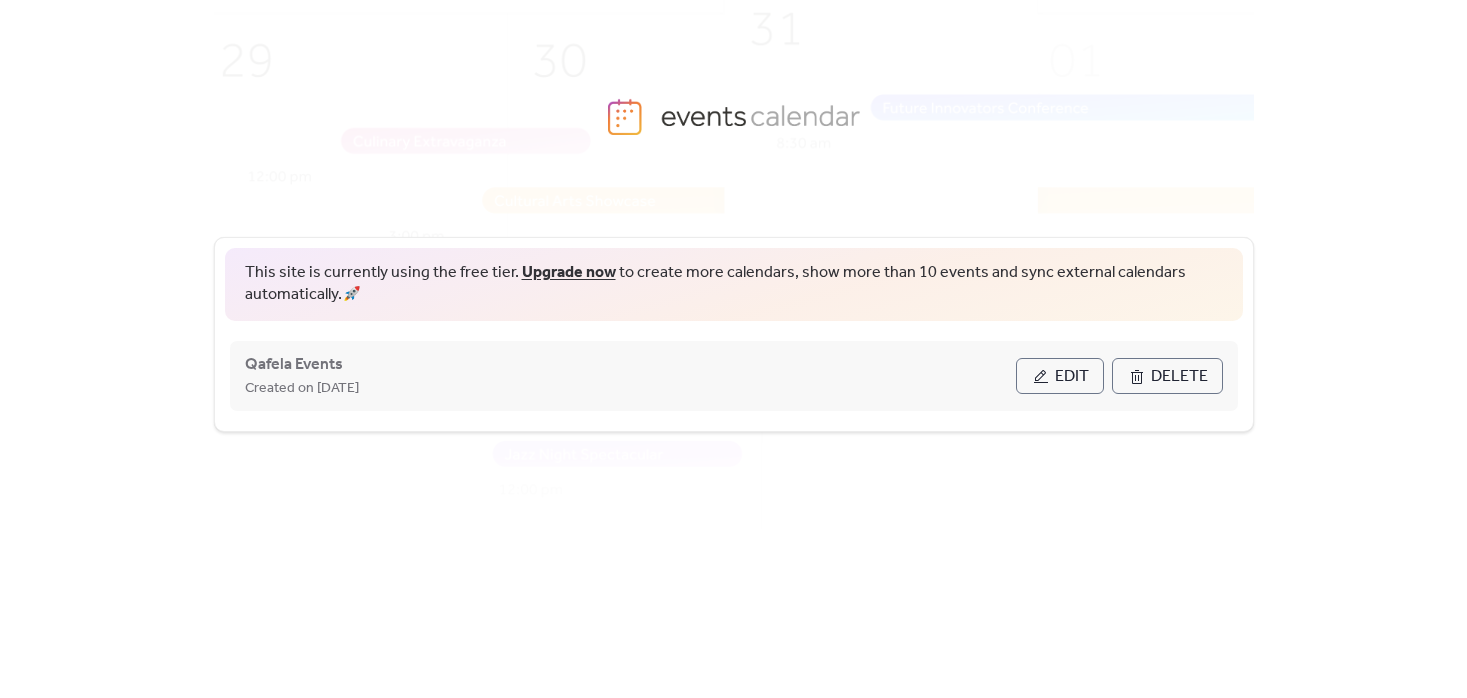 click on "Edit" at bounding box center (1072, 377) 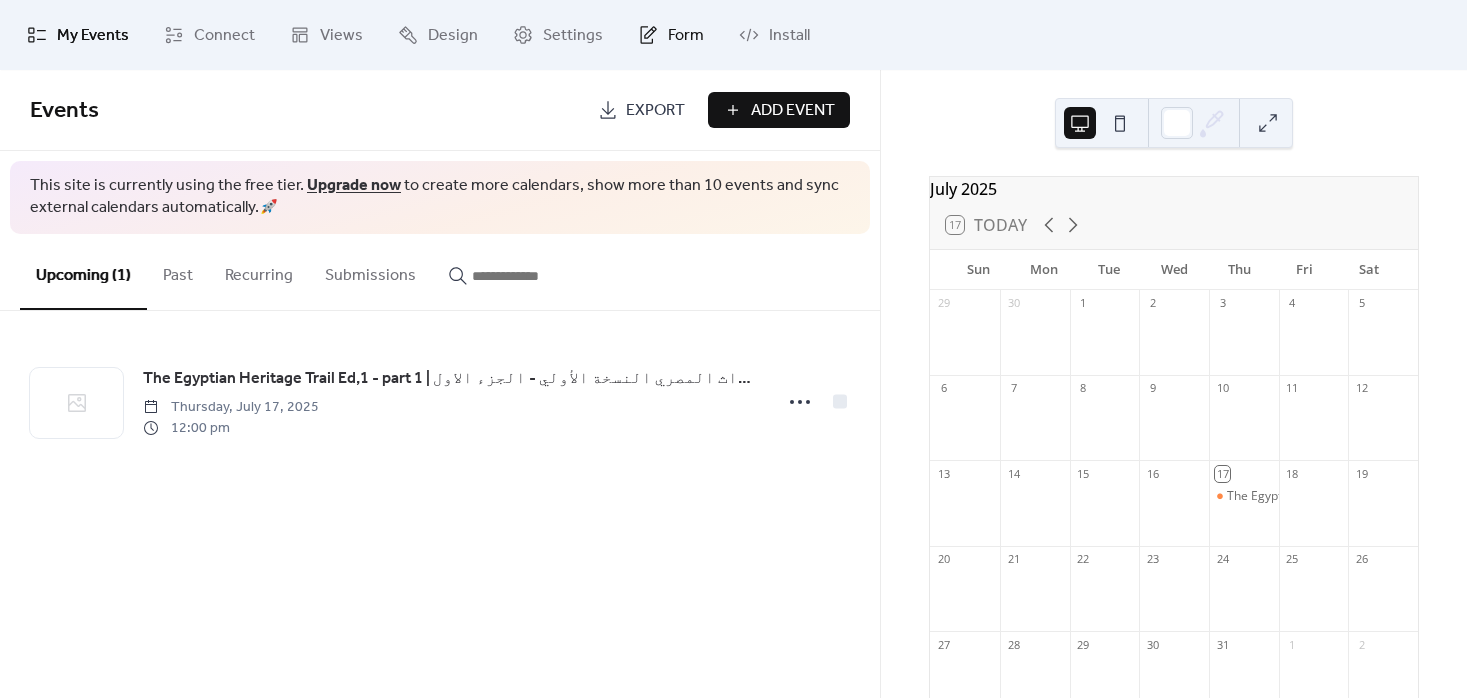 click 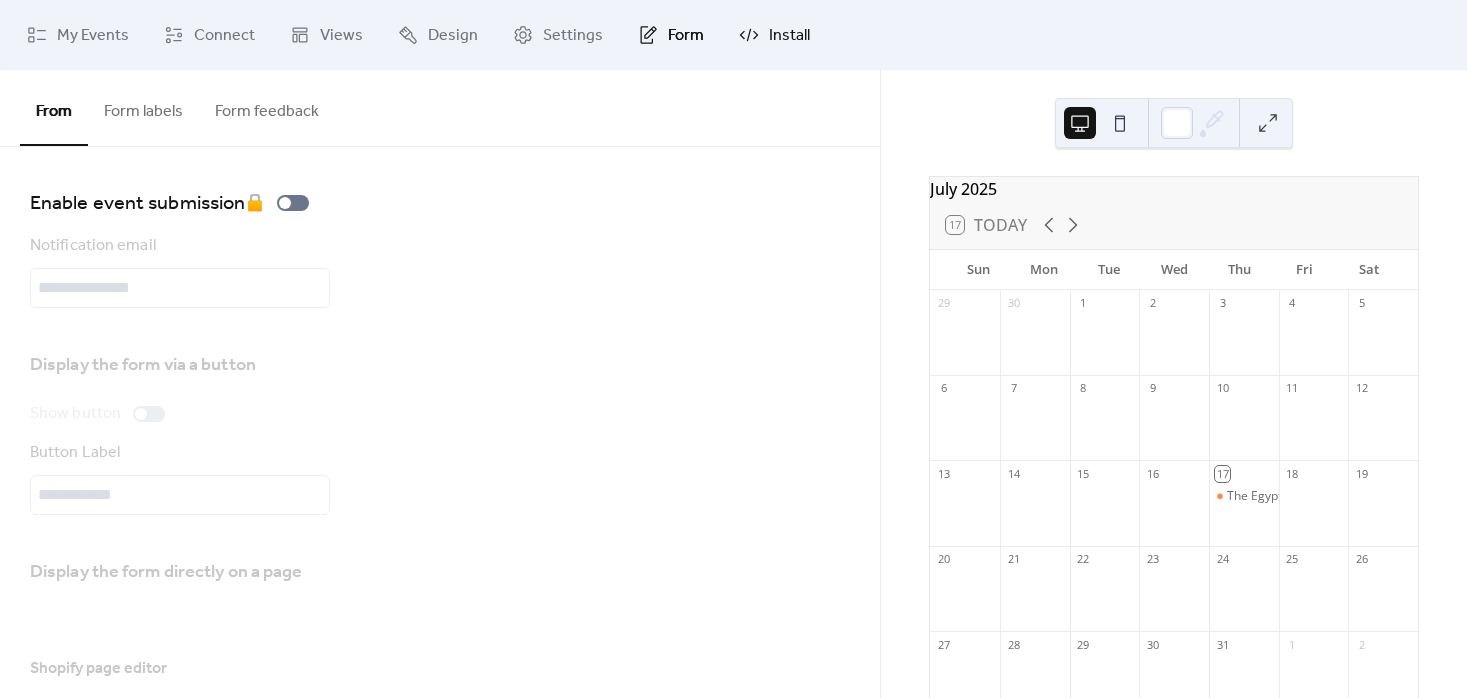 click on "Install" at bounding box center (789, 36) 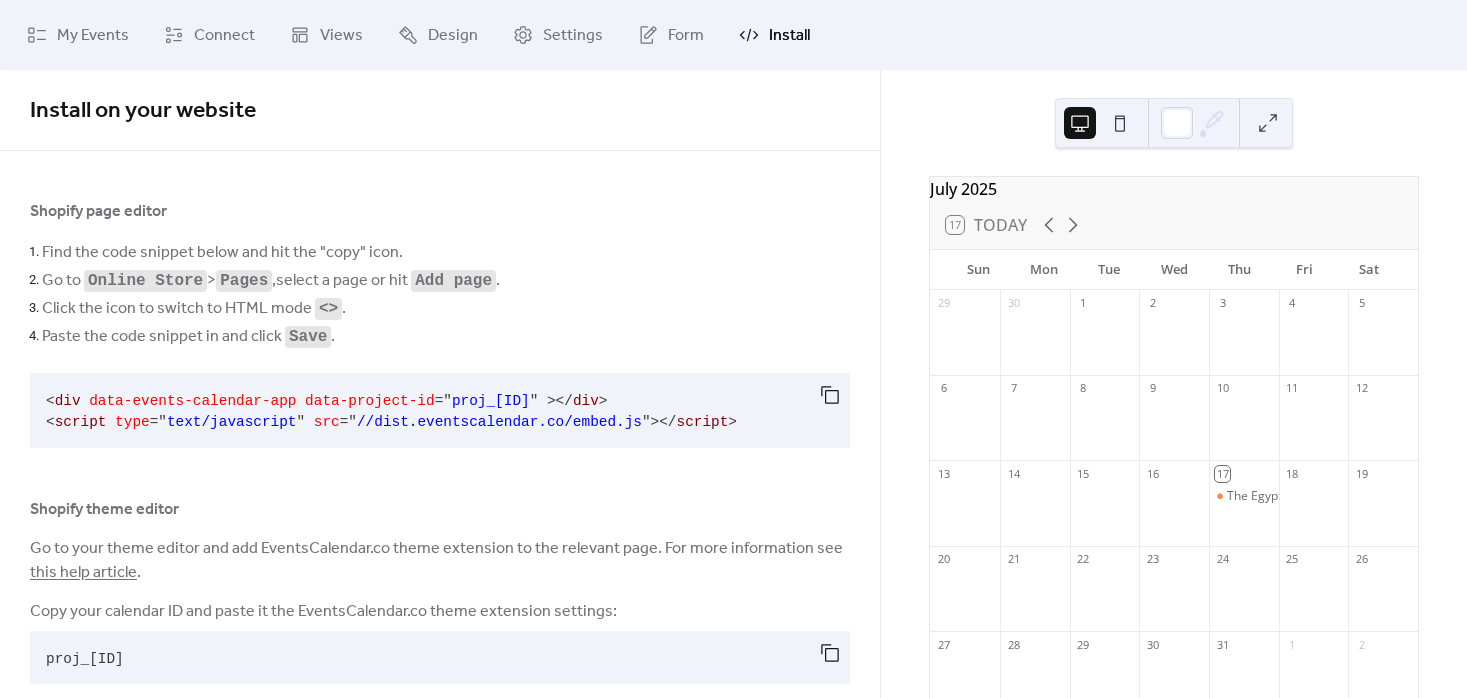 click on "Install" at bounding box center (789, 36) 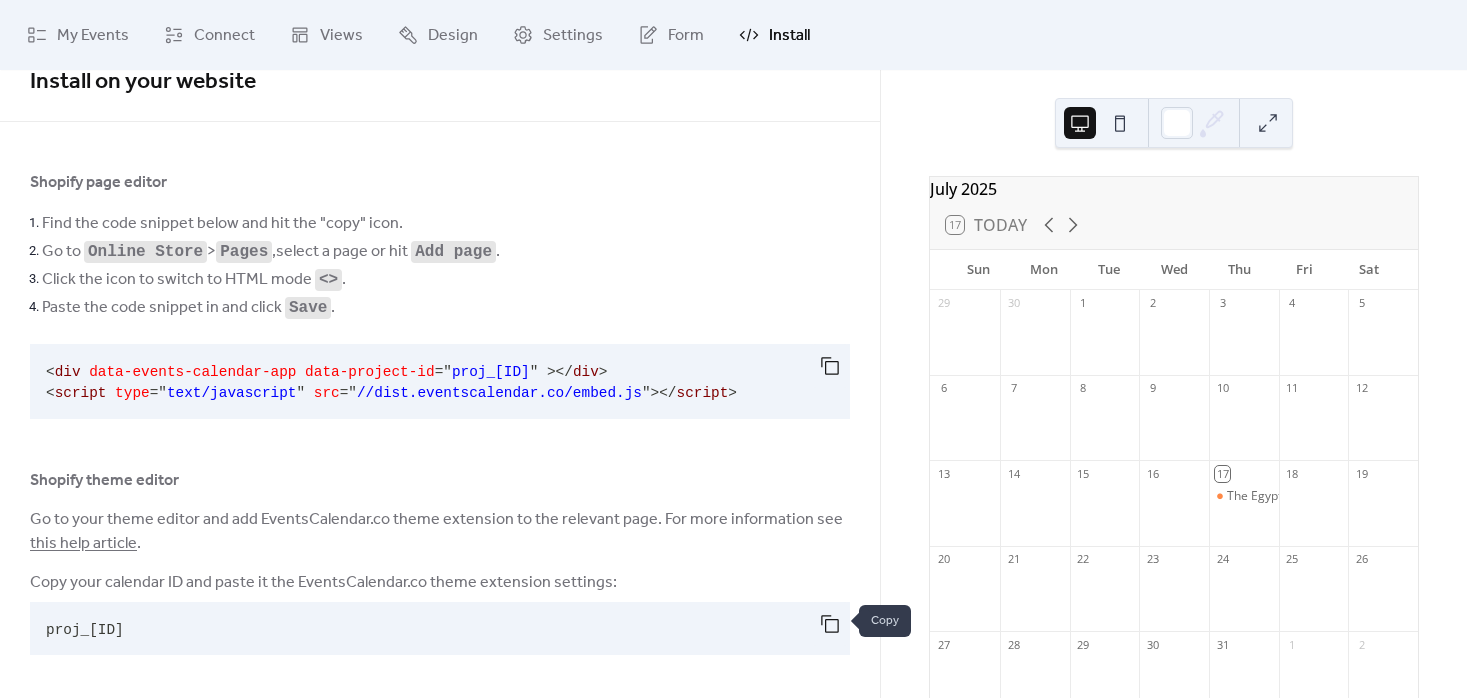 click at bounding box center (830, 624) 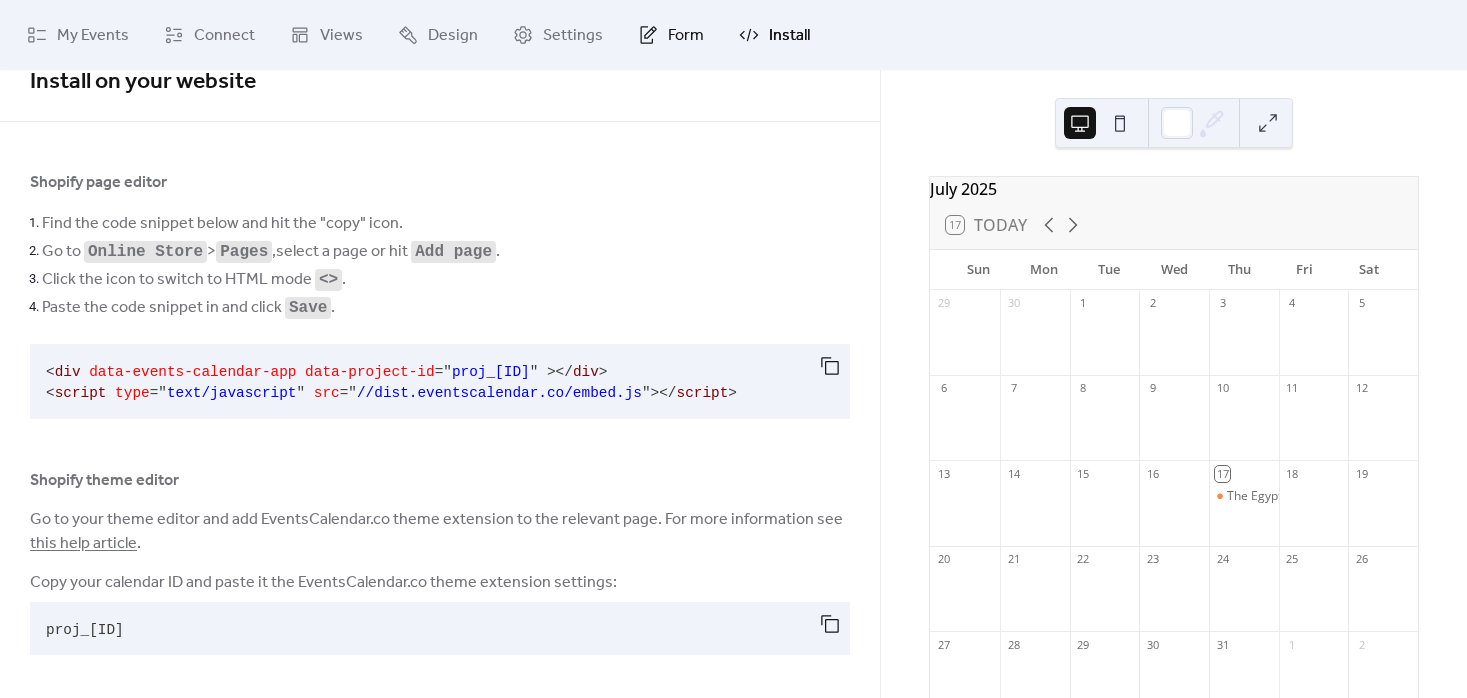 click 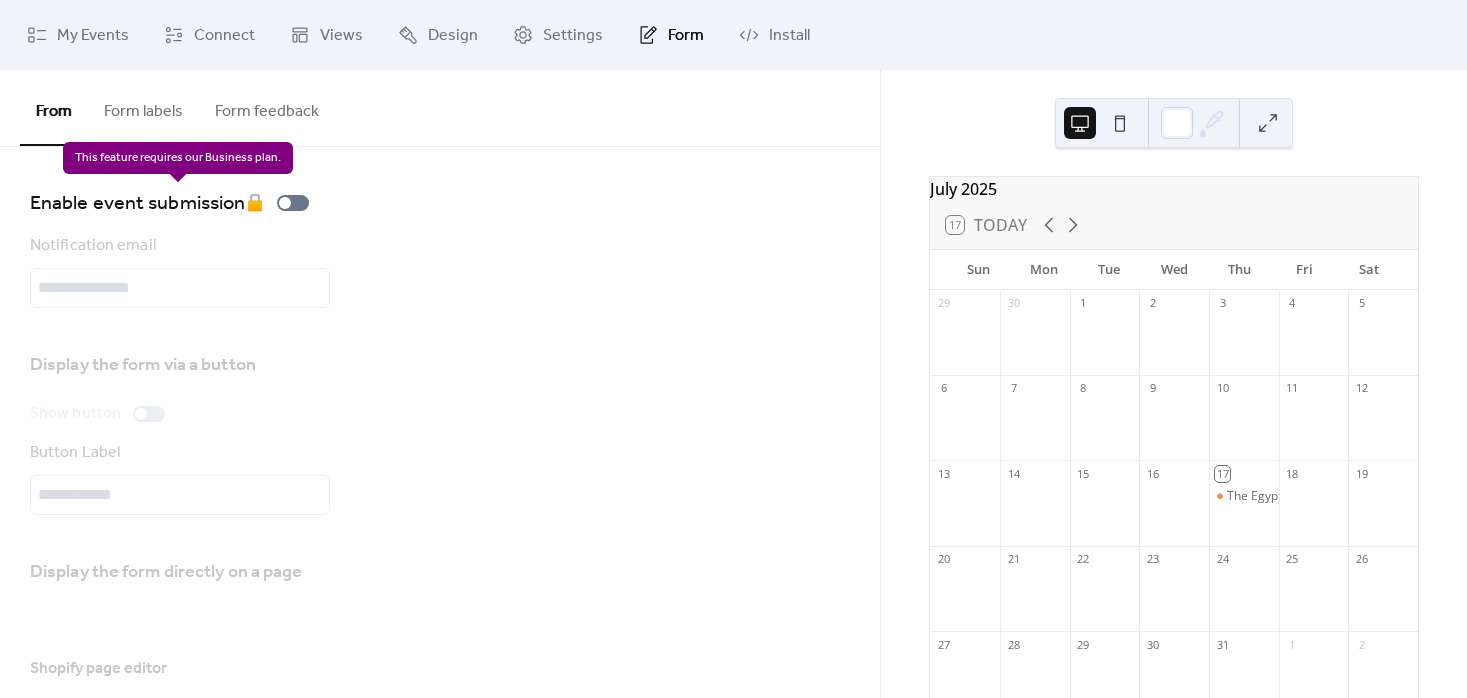 click on "Enable event submission  🔒" at bounding box center (173, 203) 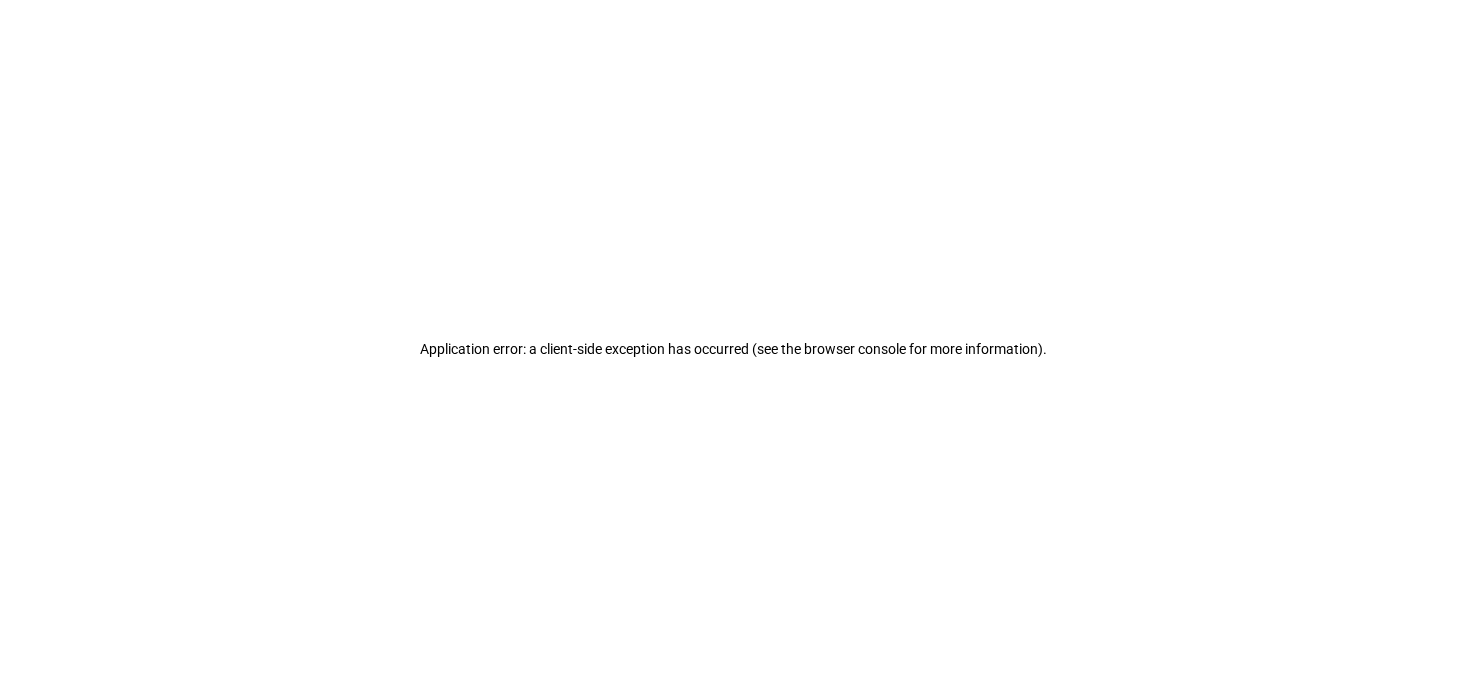 click on "Application error: a client-side exception has occurred (see the browser console for more information) ." at bounding box center (733, 349) 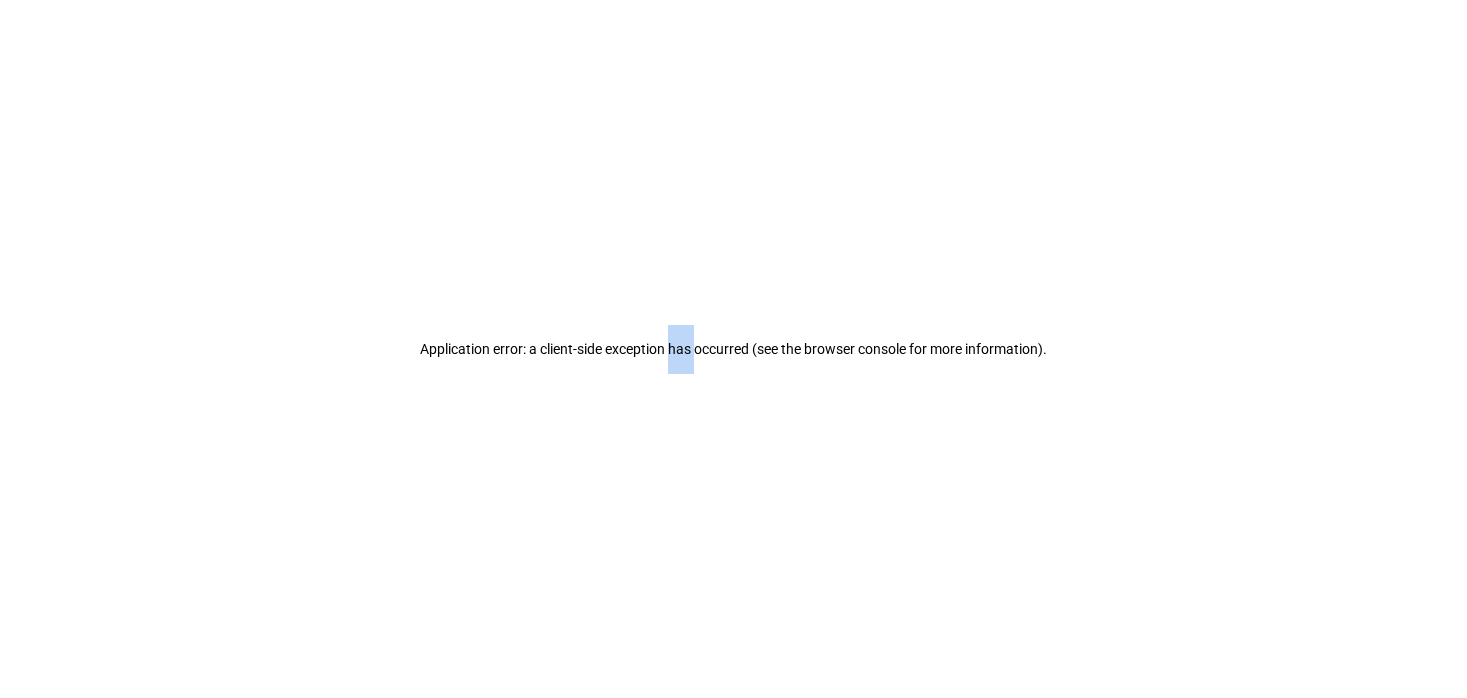 click on "Application error: a client-side exception has occurred (see the browser console for more information) ." at bounding box center (733, 349) 